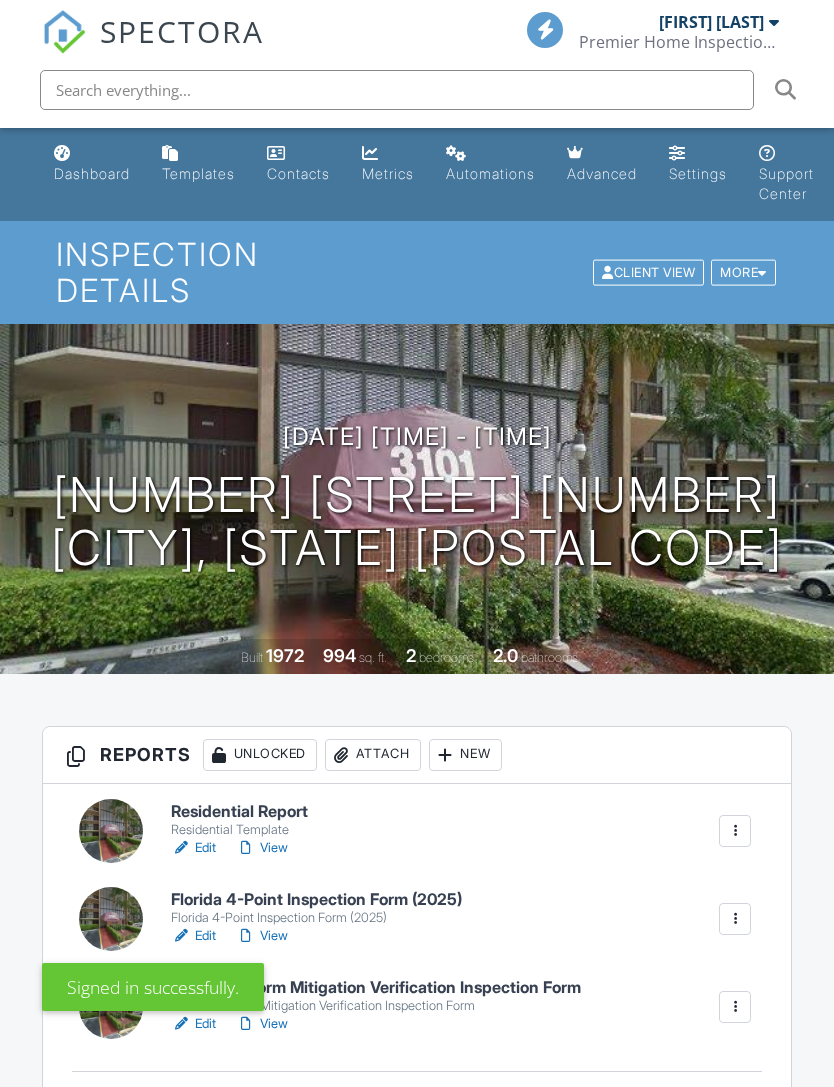 scroll, scrollTop: 0, scrollLeft: 0, axis: both 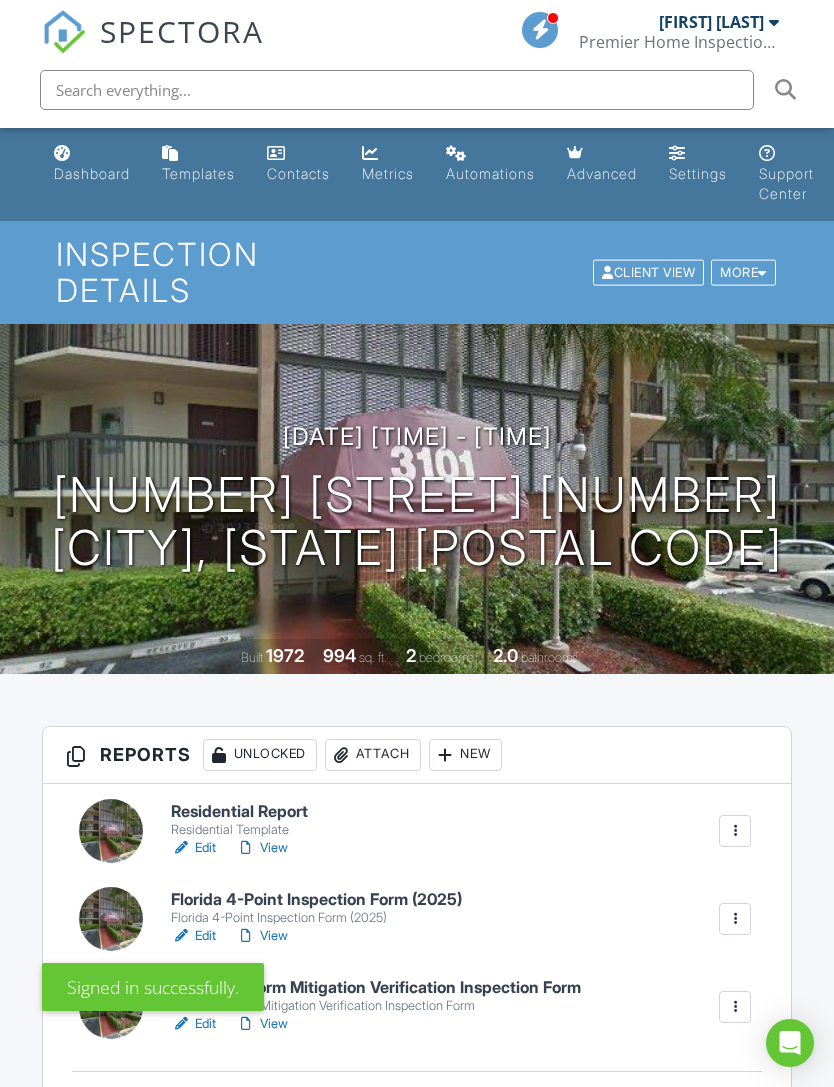 click on "Edit" at bounding box center (193, 848) 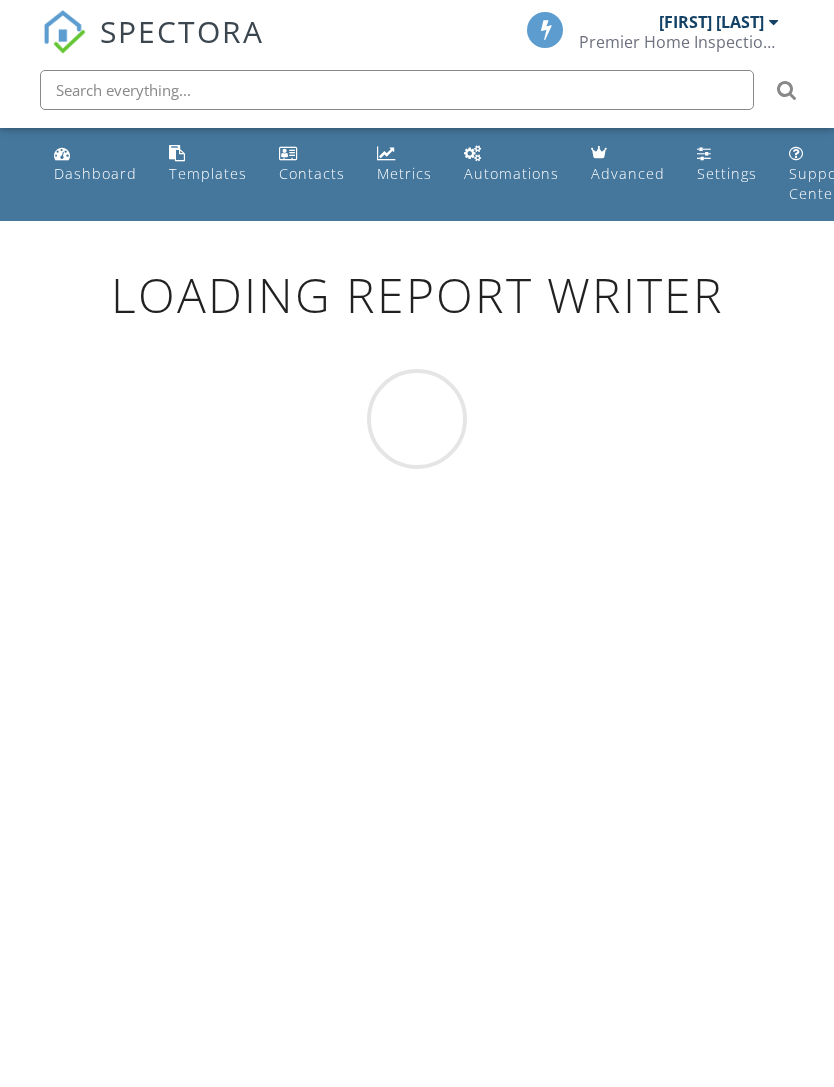 scroll, scrollTop: 0, scrollLeft: 0, axis: both 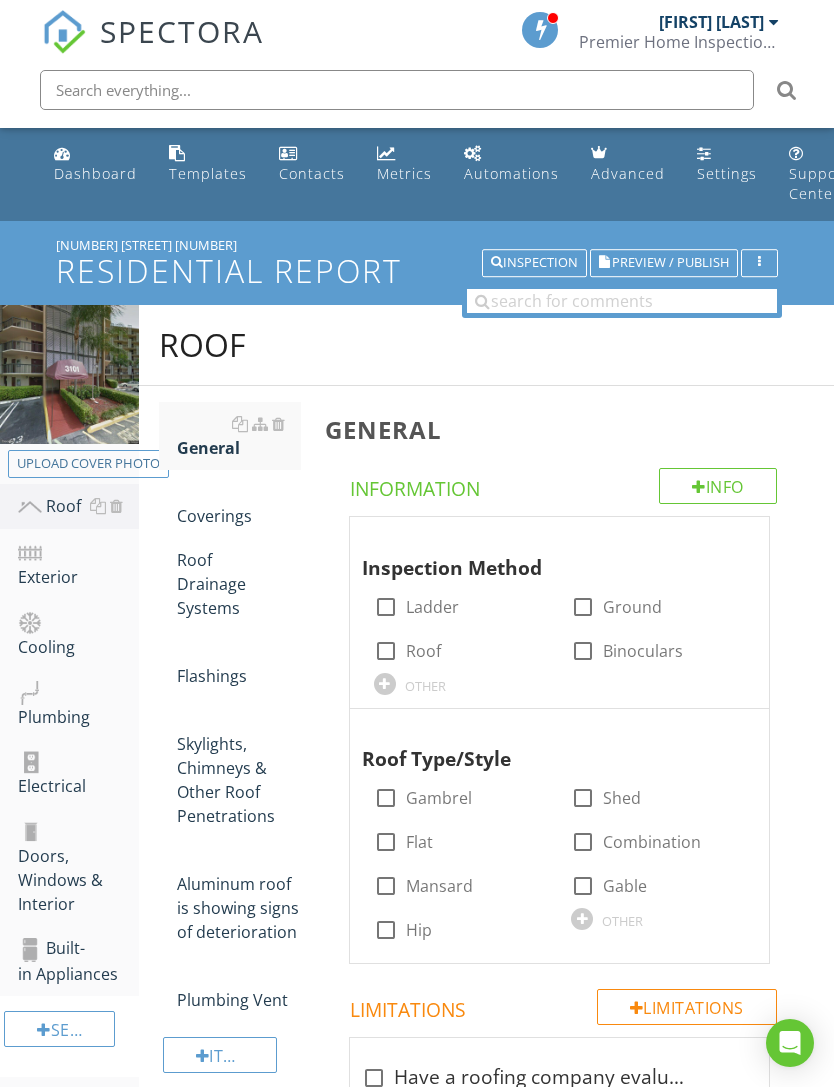 click on "Upload cover photo" at bounding box center (88, 464) 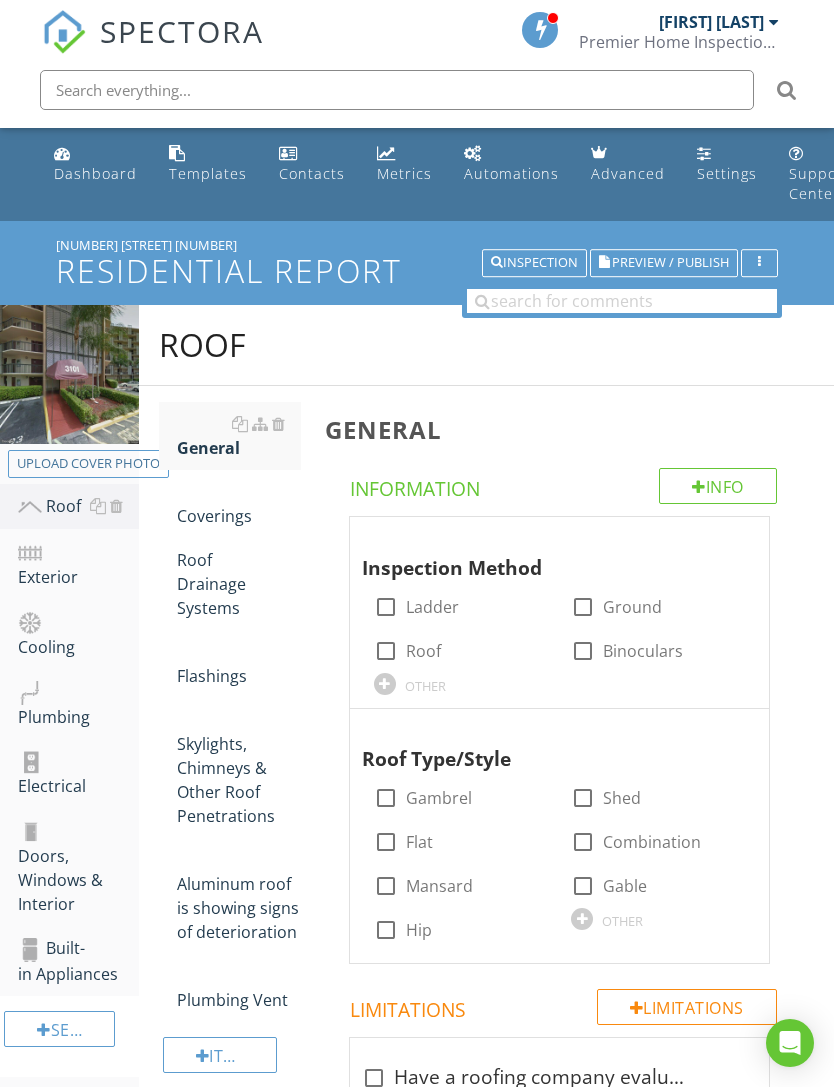 type on "C:\fakepath\IMG_4117.jpeg" 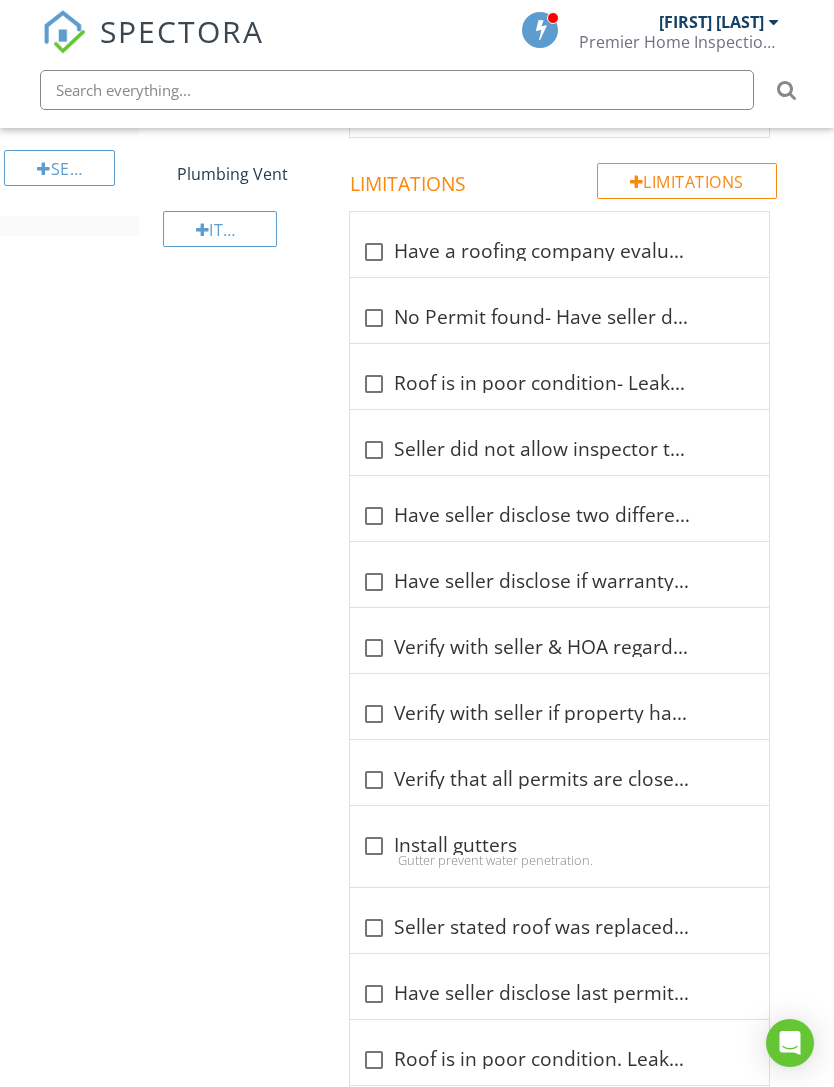 scroll, scrollTop: 872, scrollLeft: 0, axis: vertical 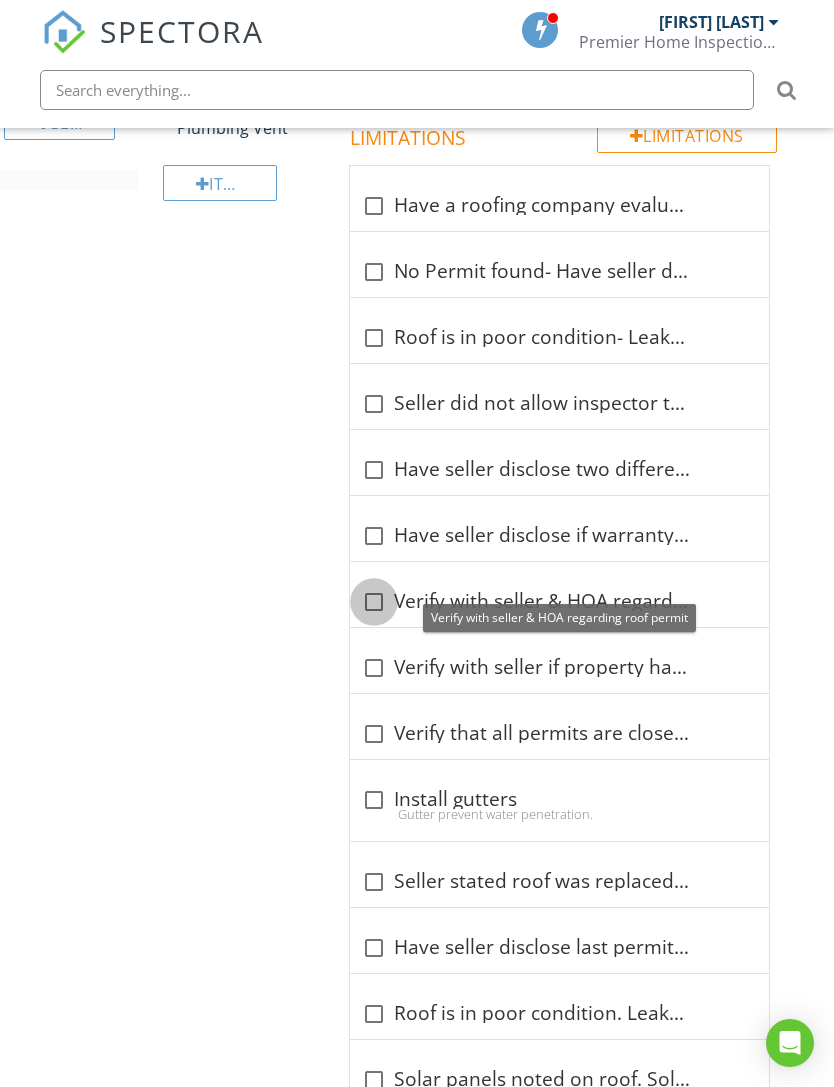click at bounding box center [374, 602] 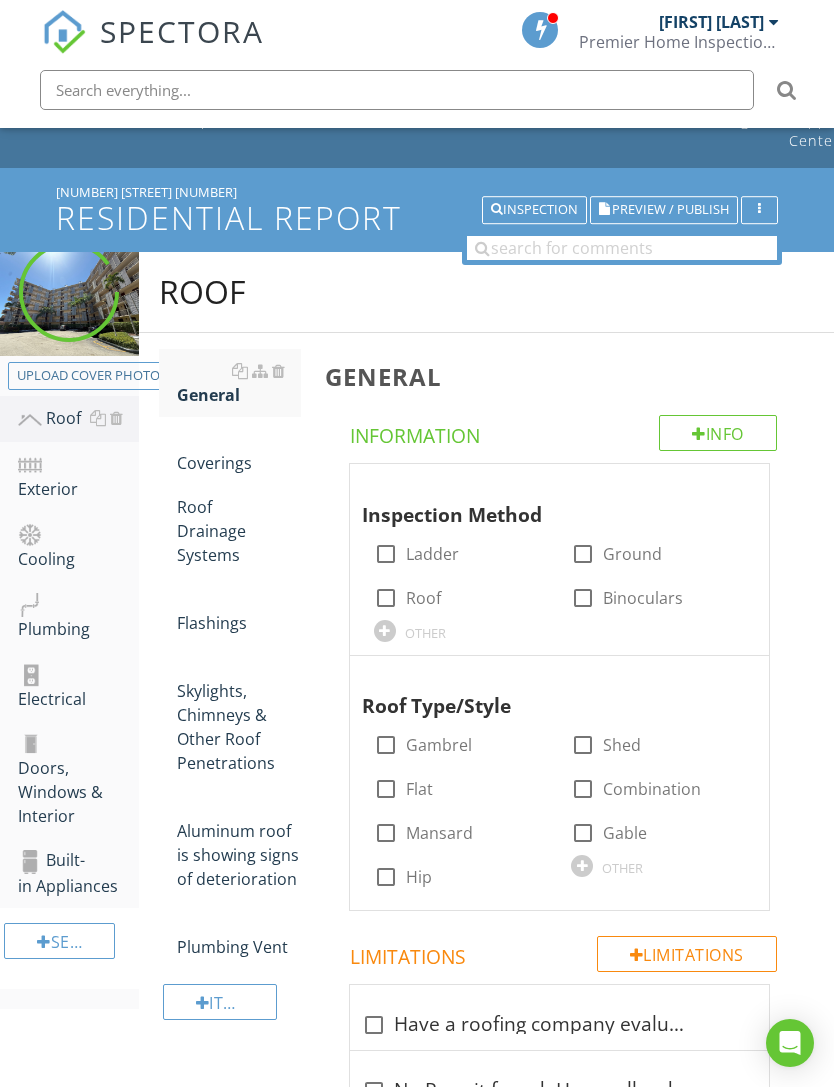scroll, scrollTop: 51, scrollLeft: 0, axis: vertical 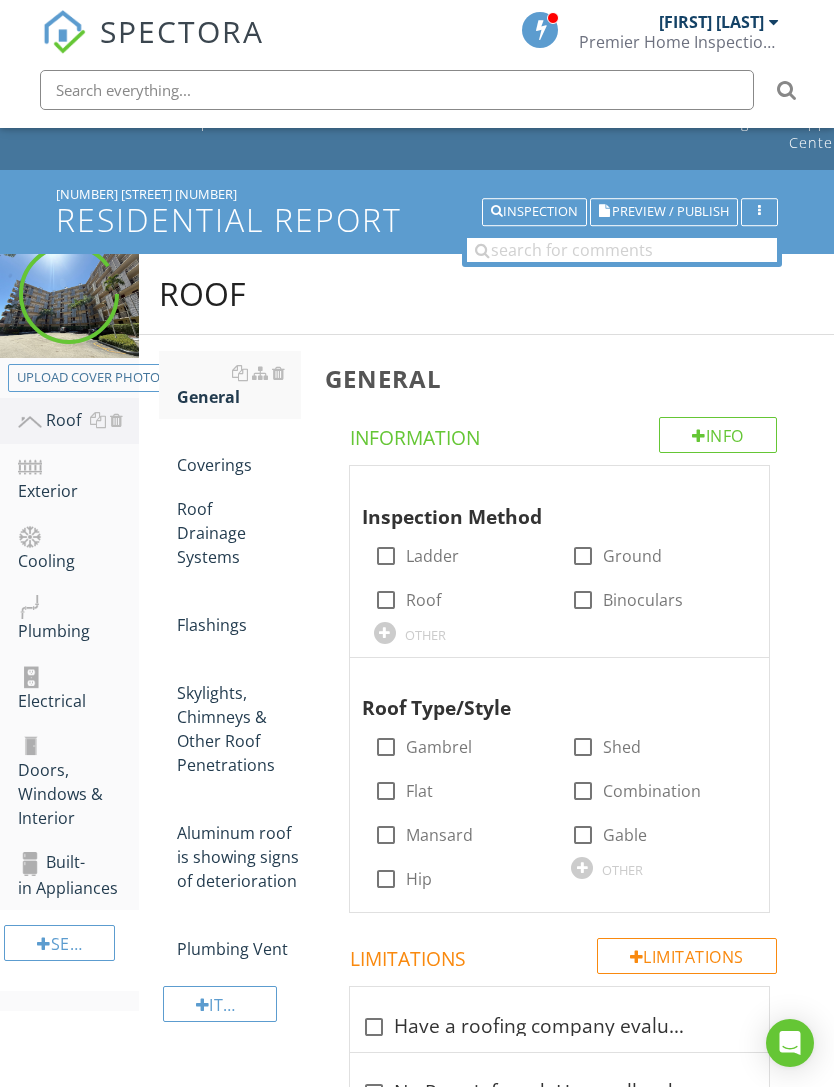 click on "Roof" at bounding box center (486, 294) 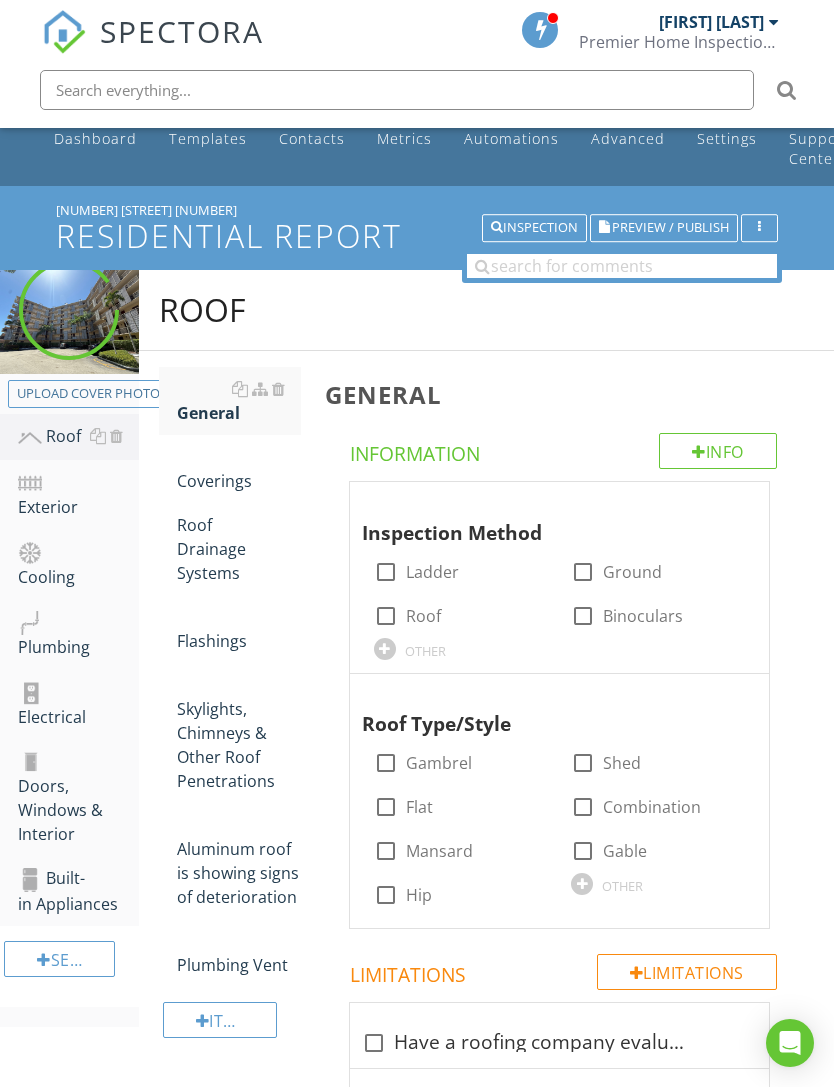 scroll, scrollTop: 0, scrollLeft: 0, axis: both 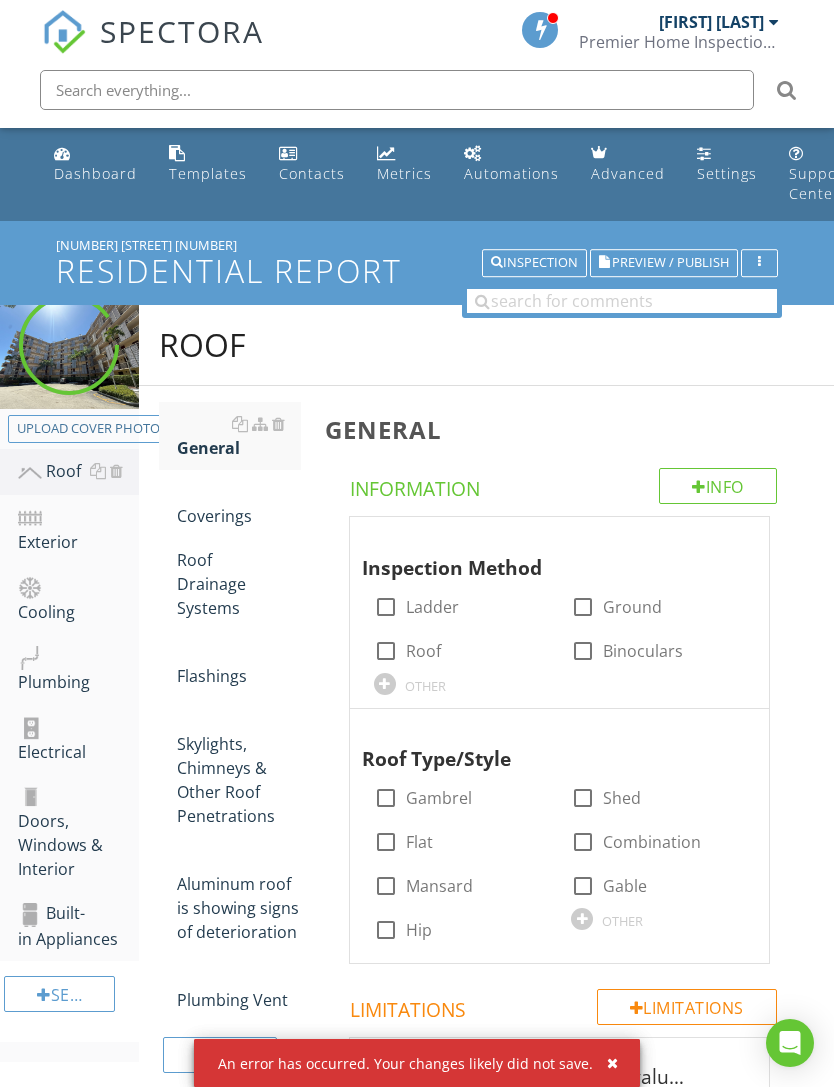 click on "Preview / Publish" at bounding box center (664, 263) 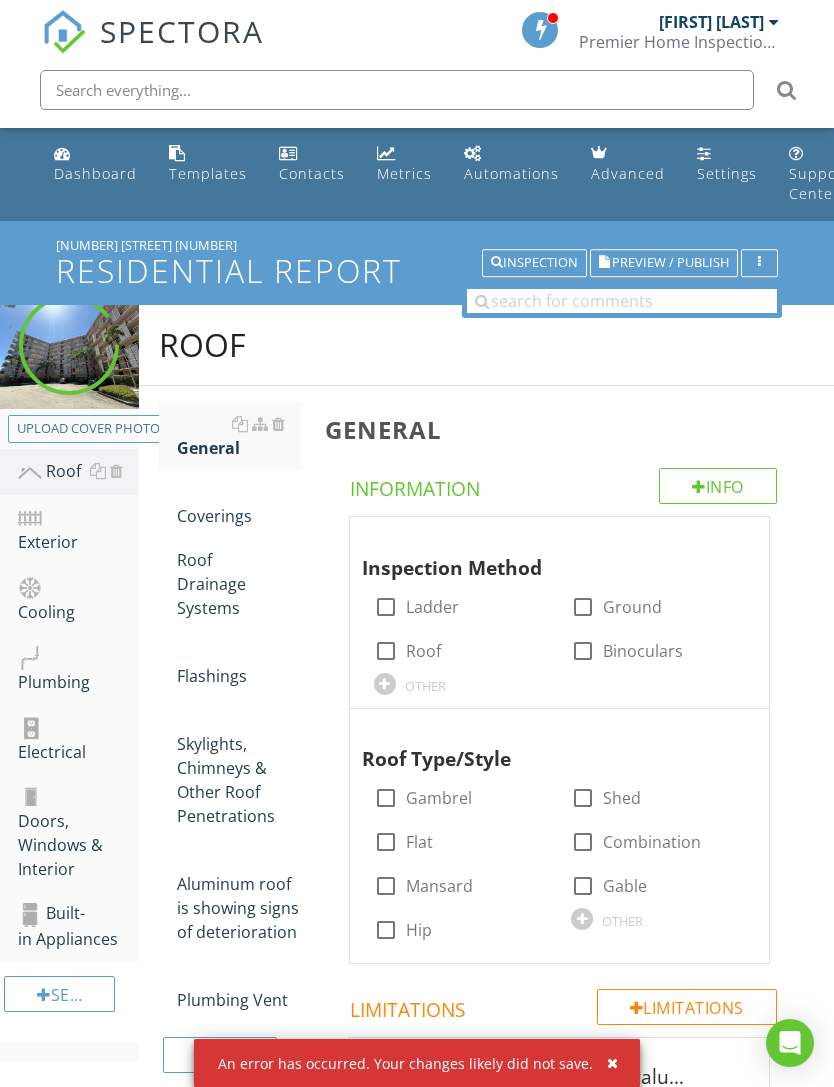 click on "Preview / Publish" at bounding box center [670, 263] 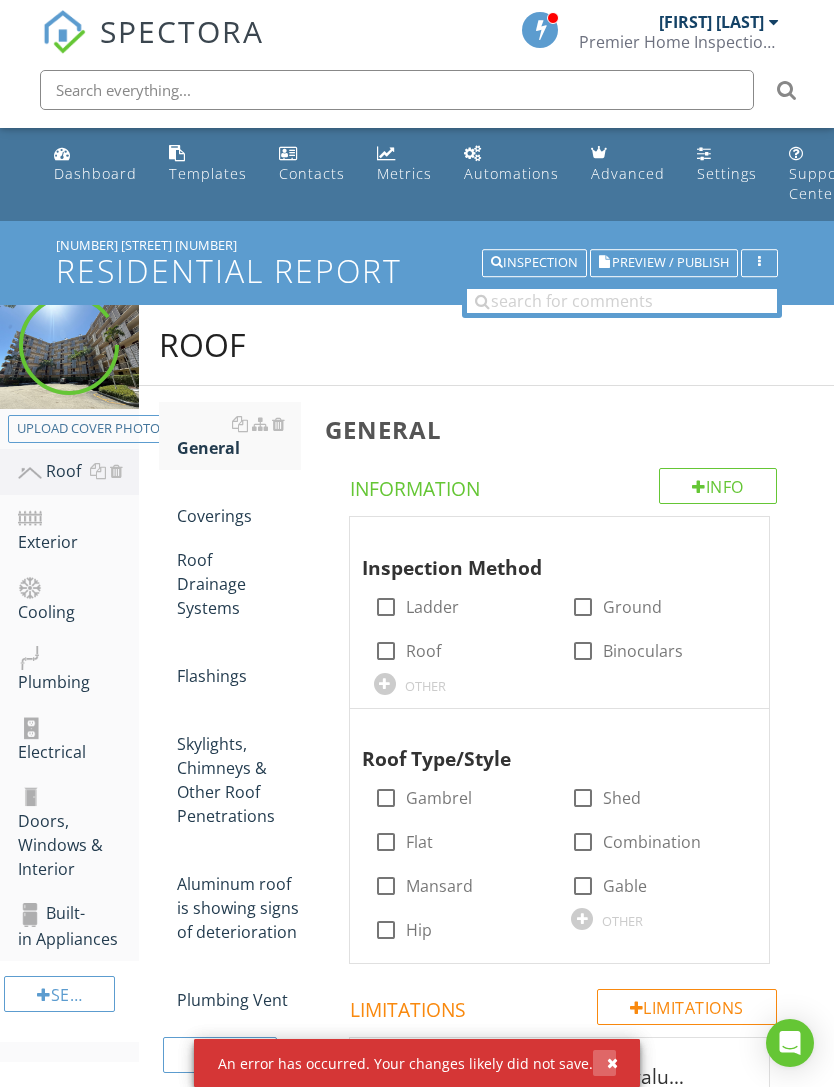 click at bounding box center (604, 1063) 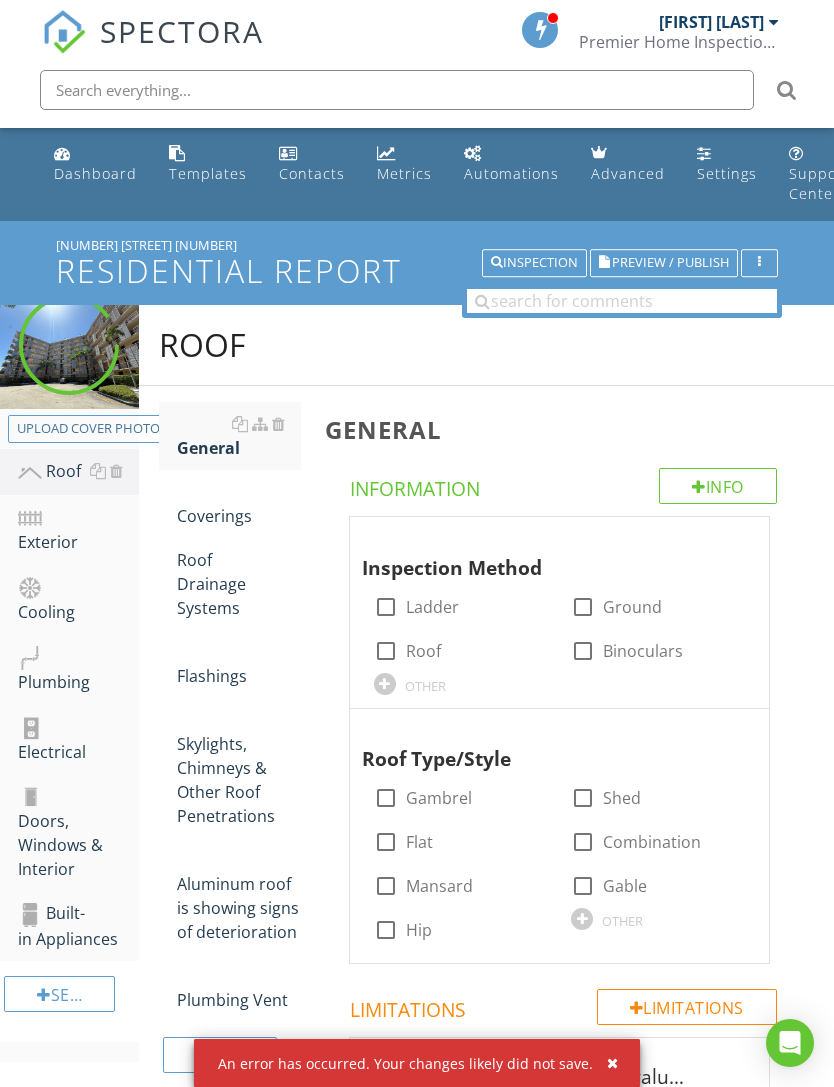 click at bounding box center (604, 1063) 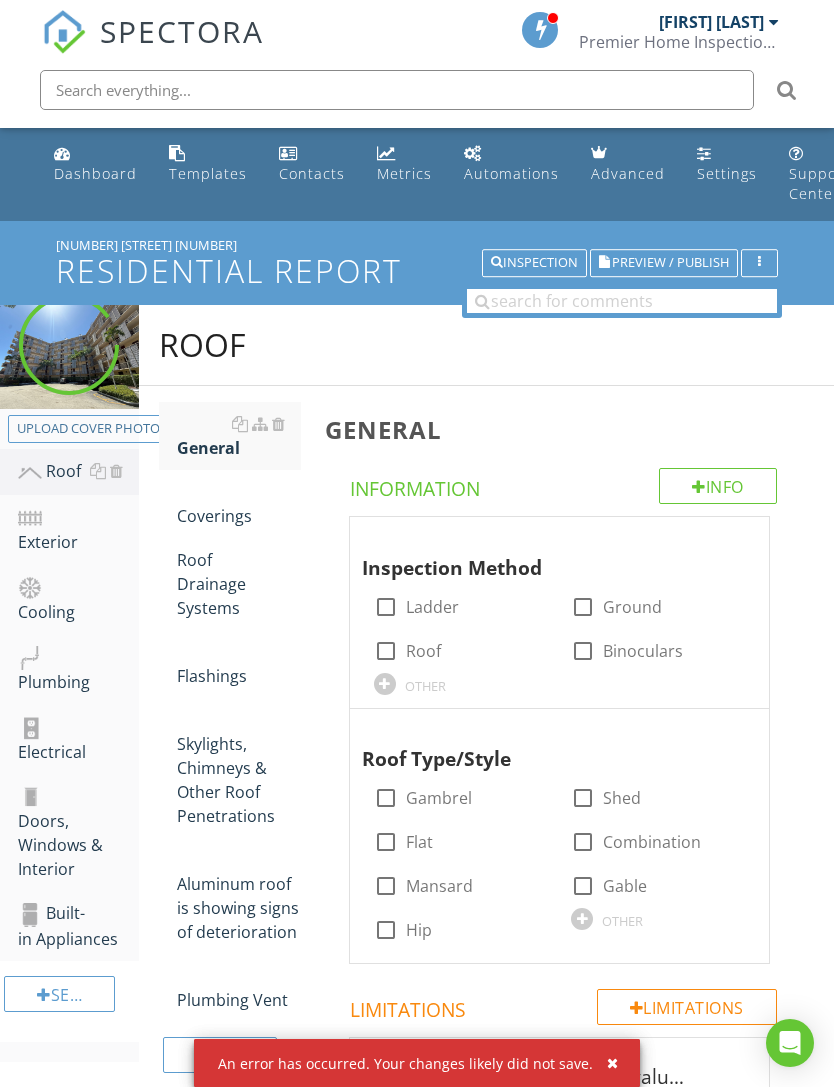click at bounding box center [612, 1063] 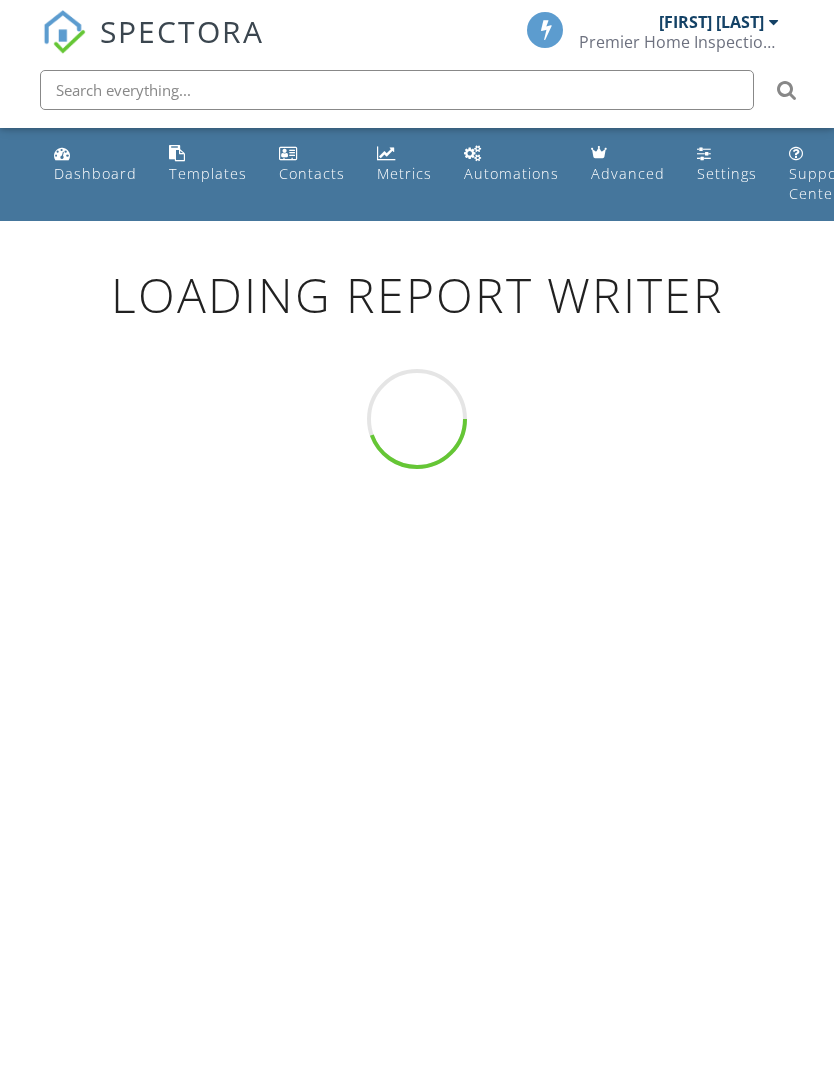 scroll, scrollTop: 0, scrollLeft: 0, axis: both 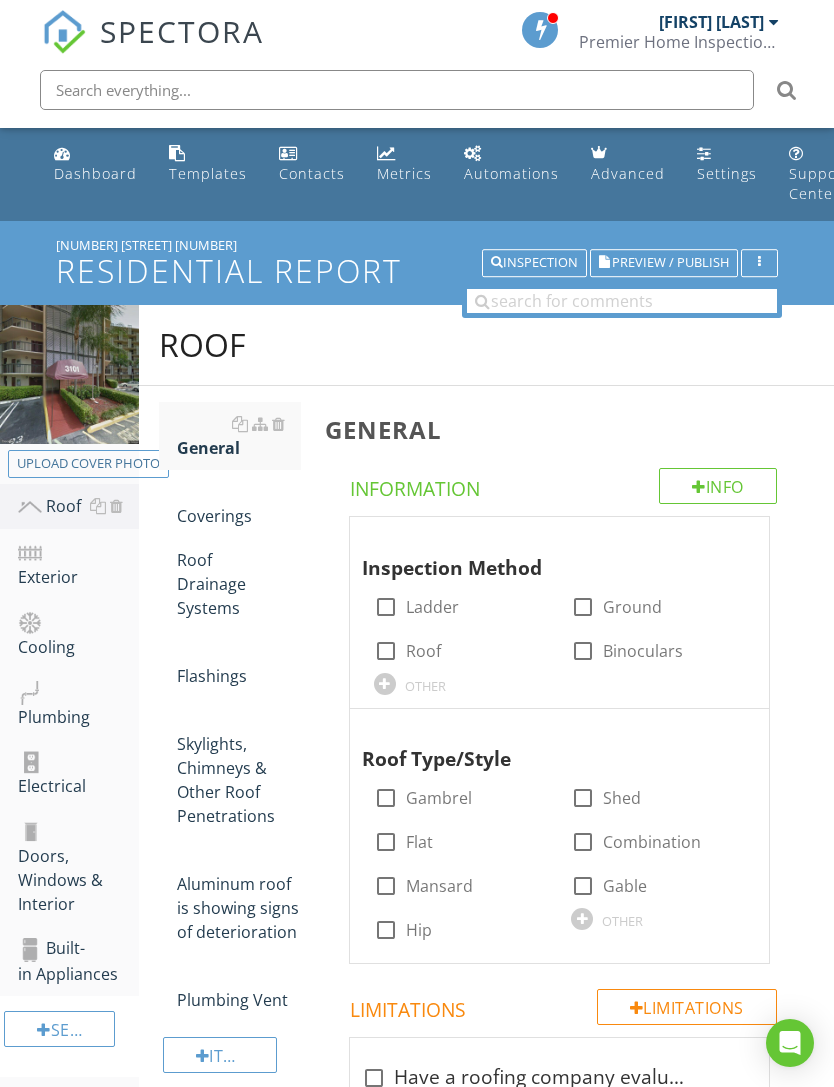 click on "Preview / Publish" at bounding box center (670, 263) 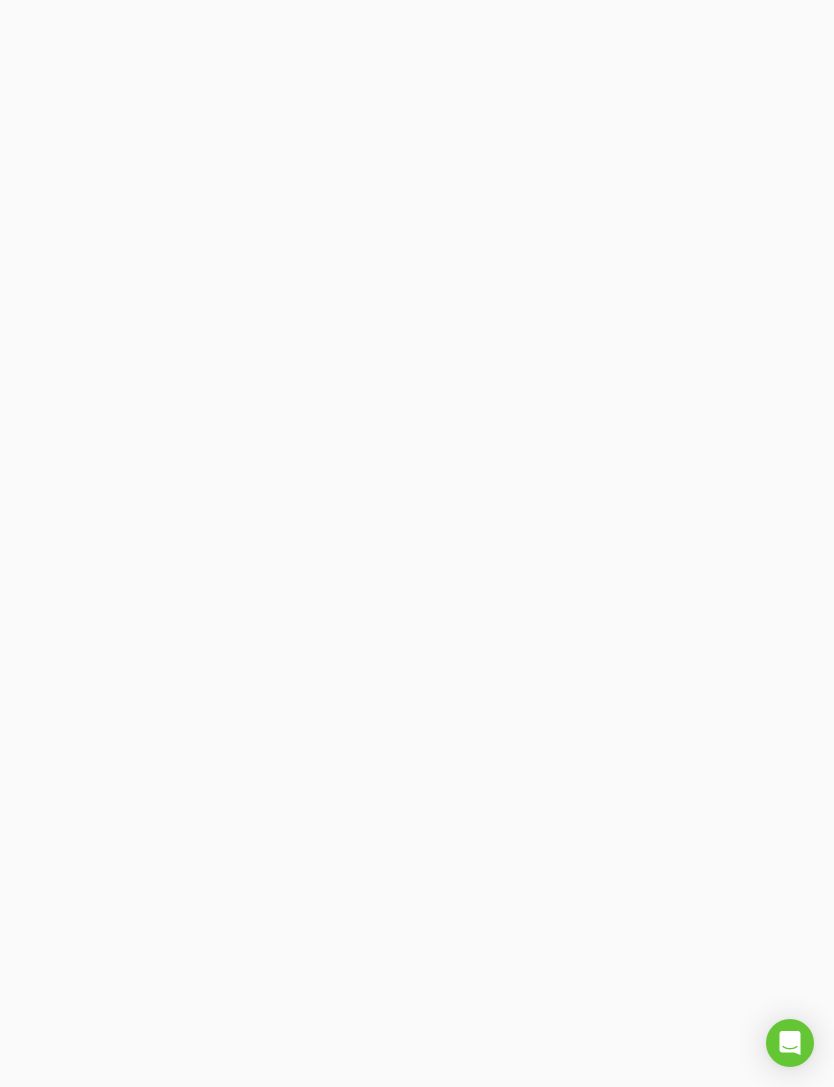 scroll, scrollTop: 0, scrollLeft: 0, axis: both 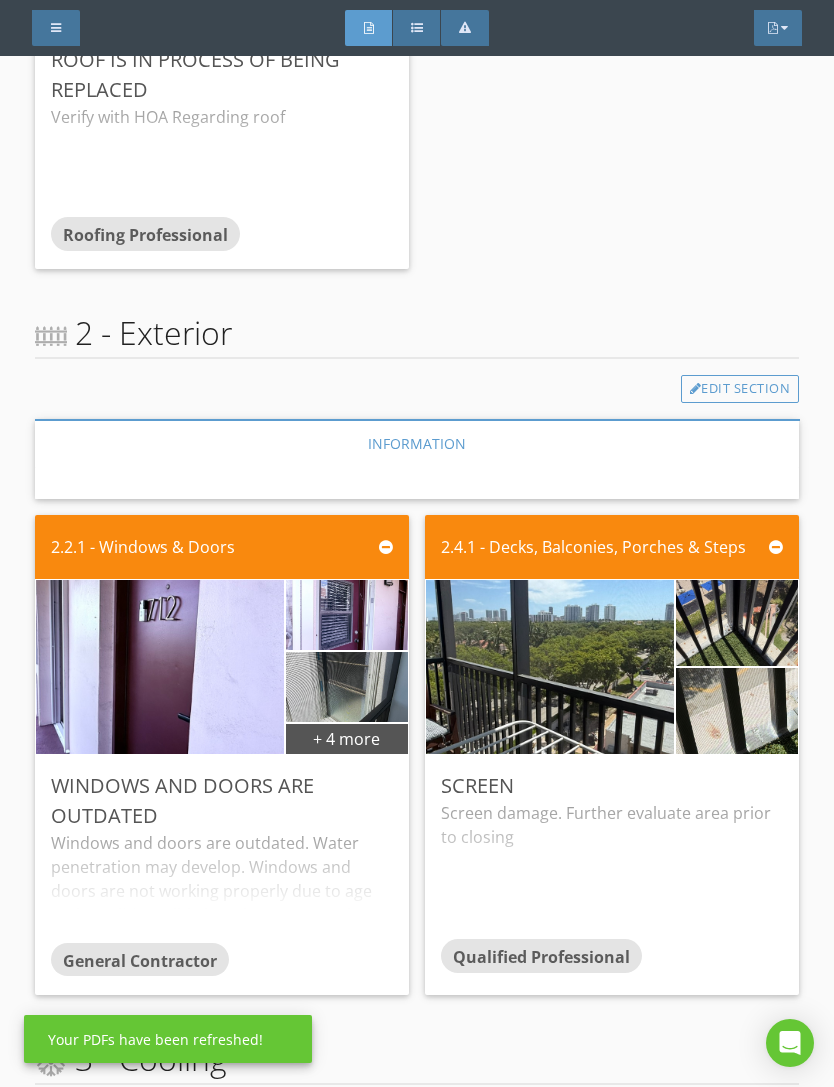 click on "Edit Section" at bounding box center (740, 389) 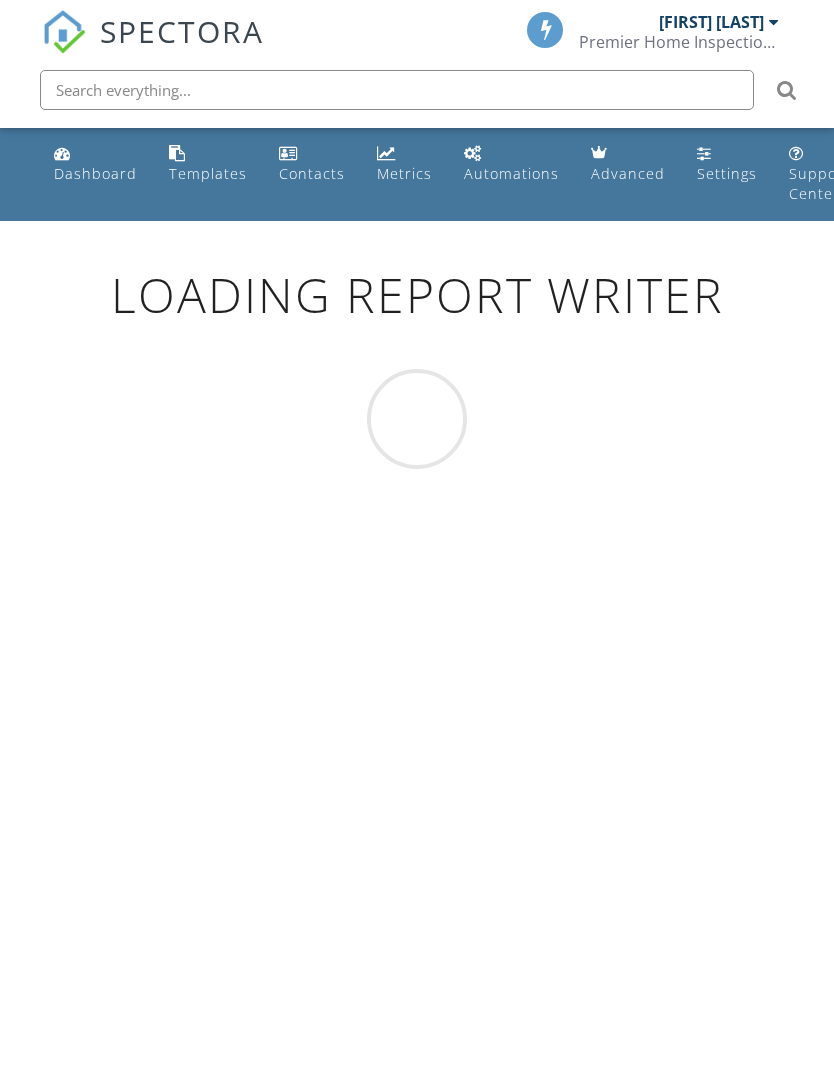 scroll, scrollTop: 0, scrollLeft: 0, axis: both 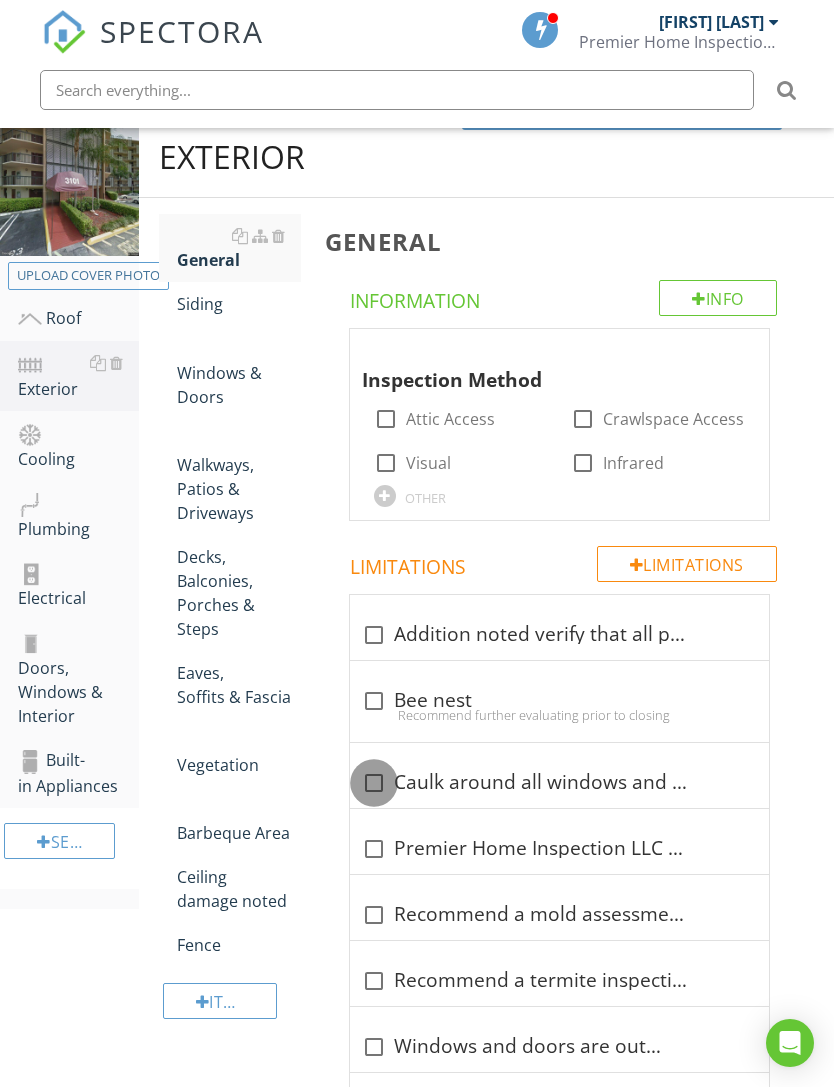 click at bounding box center (374, 783) 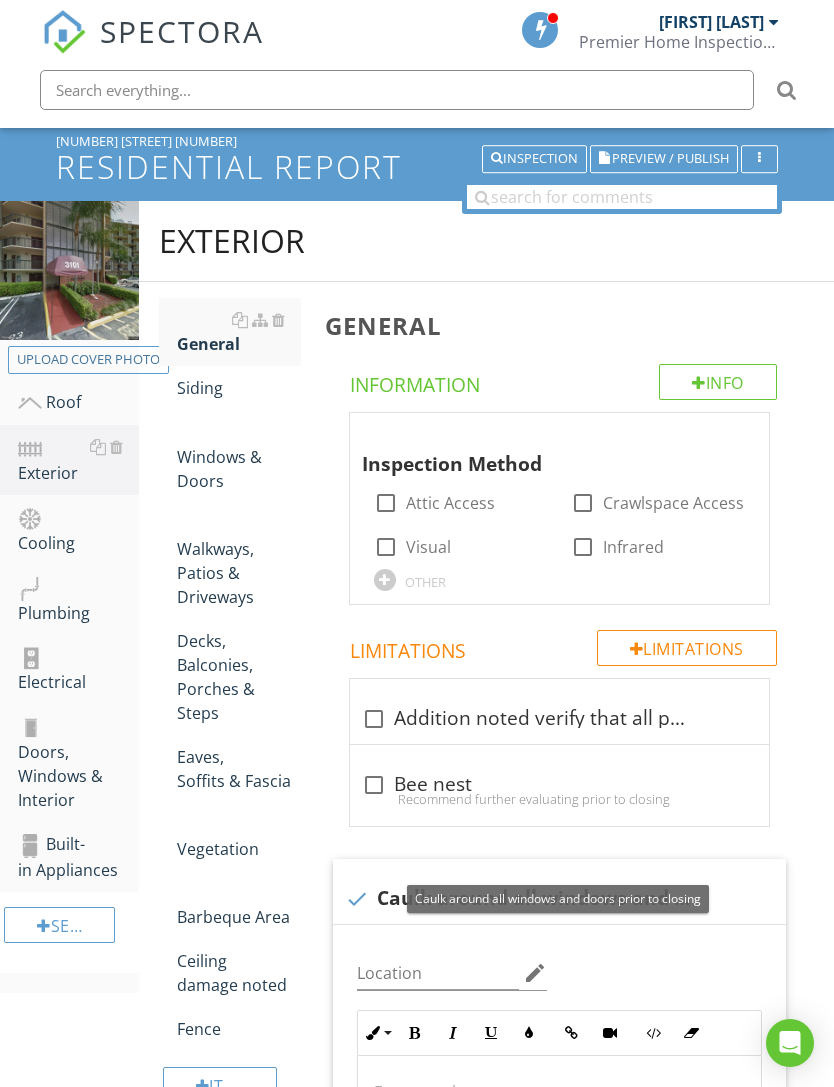 scroll, scrollTop: 103, scrollLeft: 0, axis: vertical 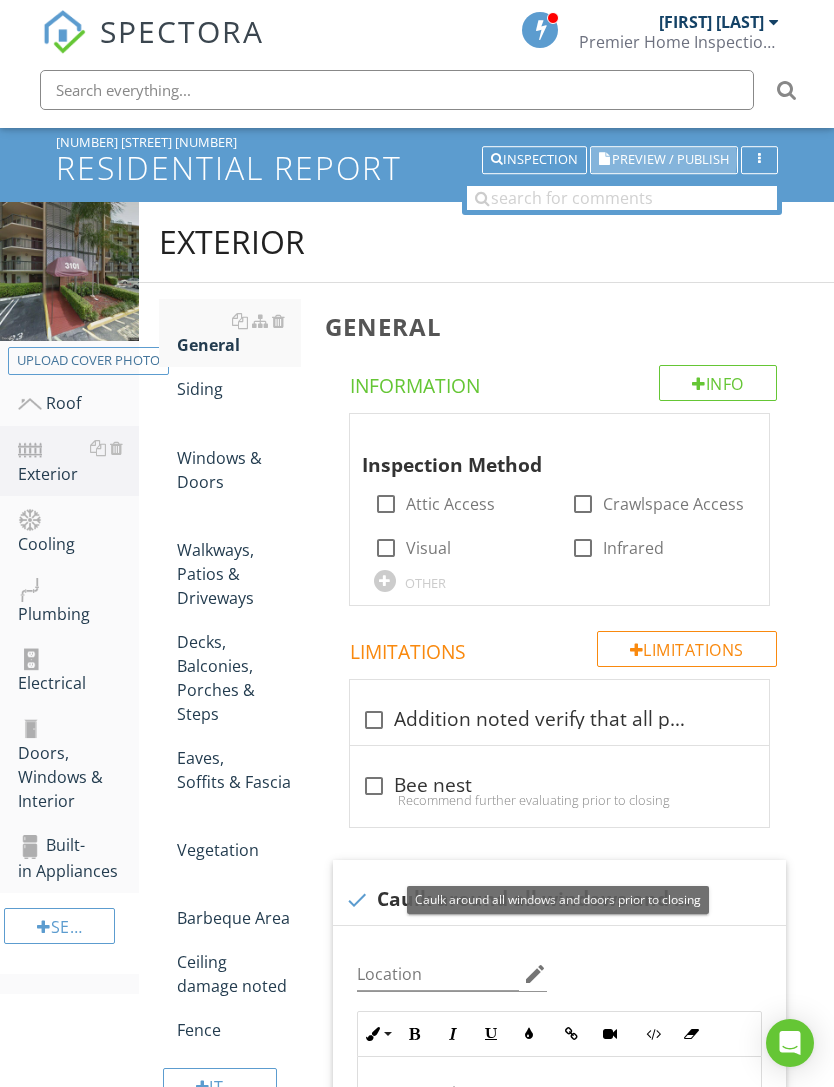 click on "Preview / Publish" at bounding box center (670, 160) 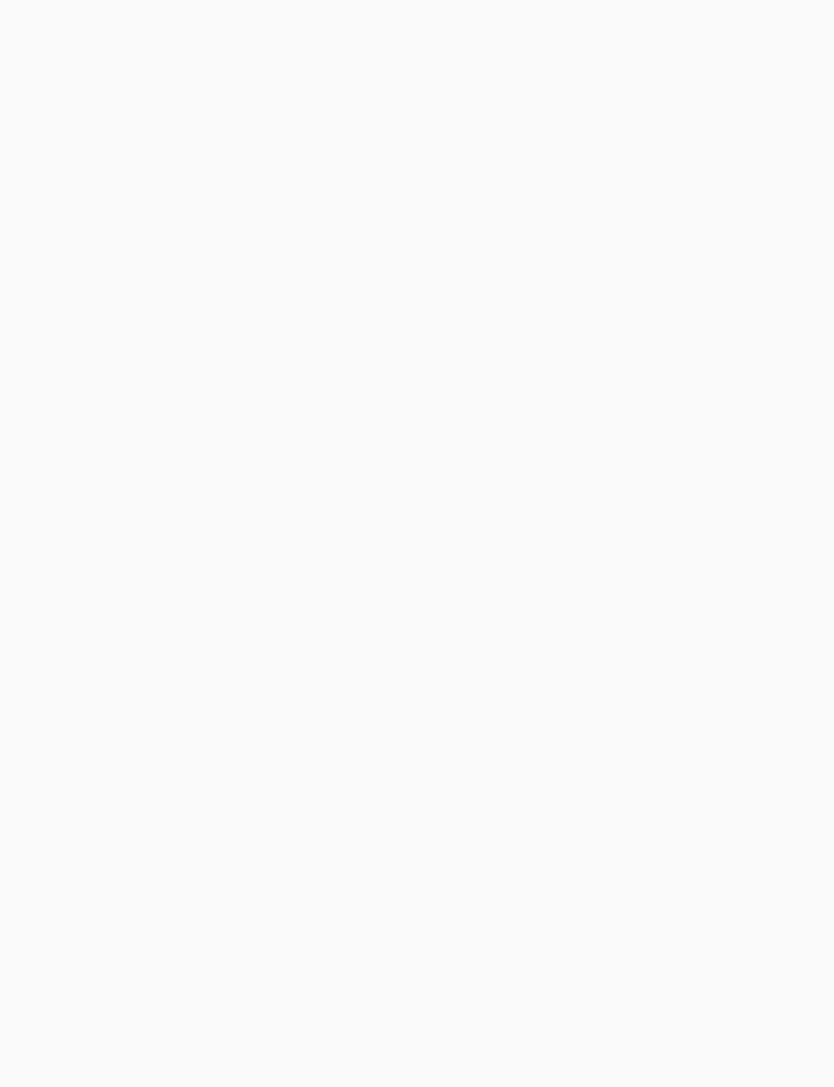 scroll, scrollTop: 0, scrollLeft: 0, axis: both 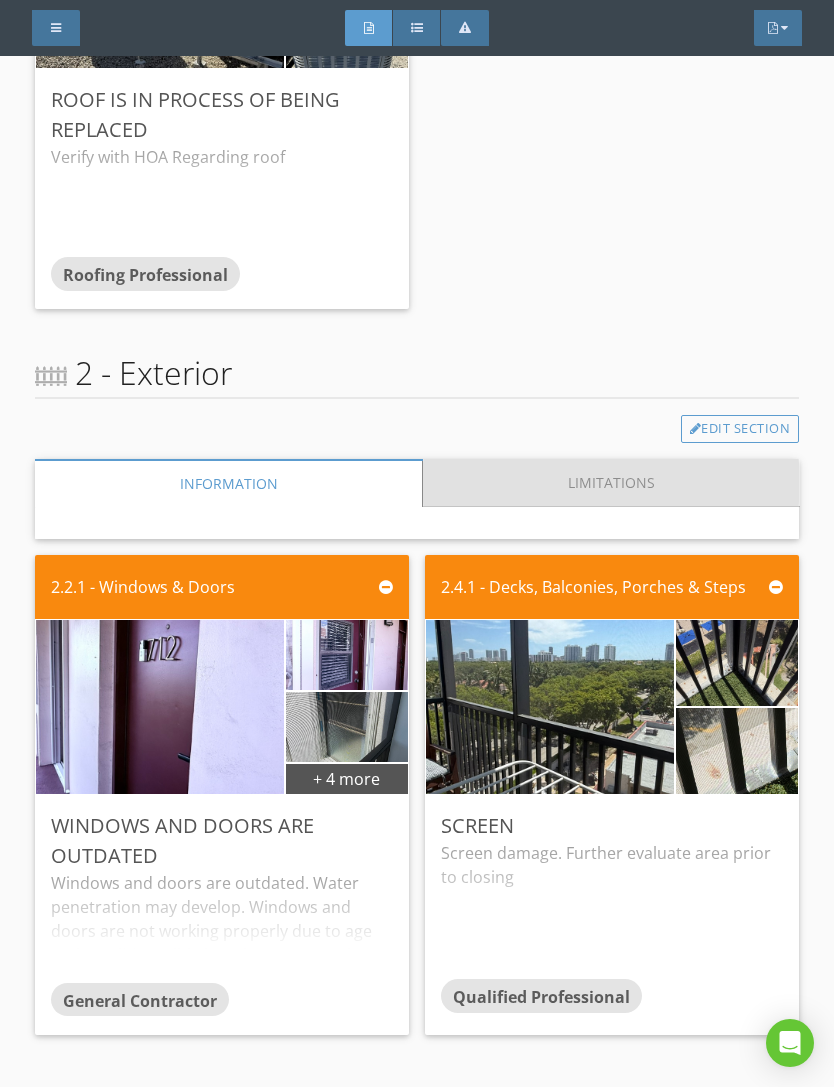 click on "Limitations" at bounding box center (611, 483) 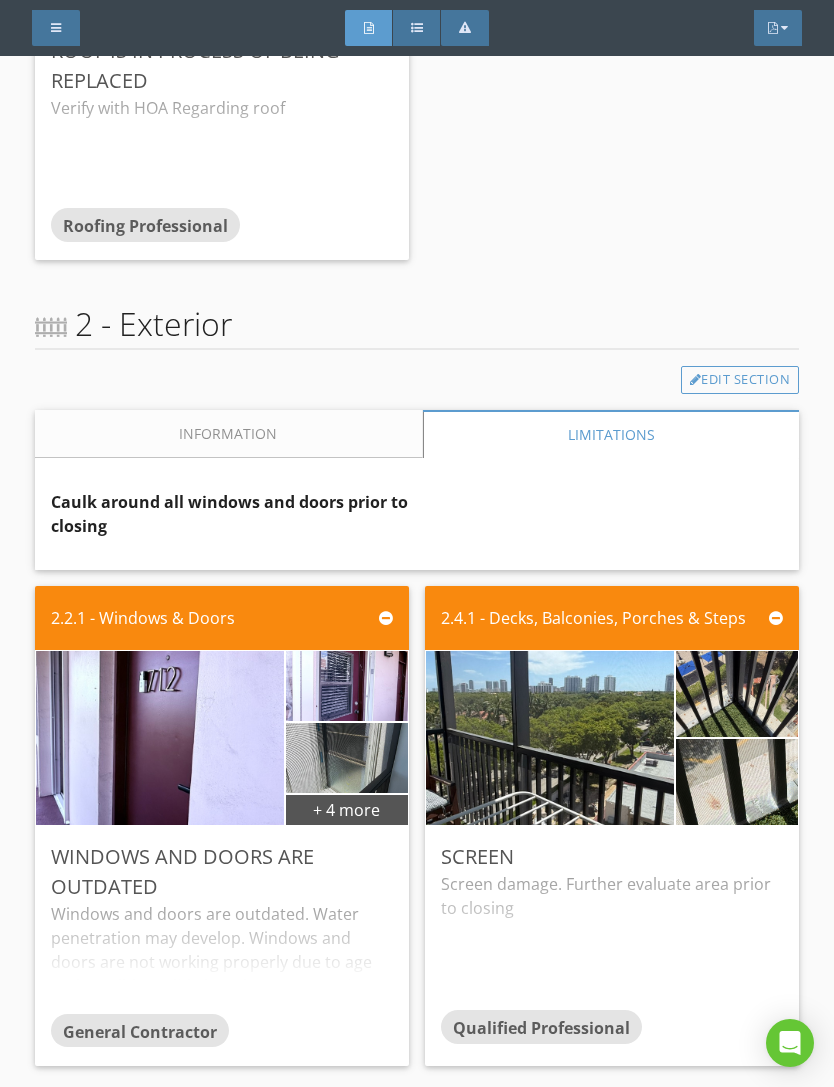 scroll, scrollTop: 1003, scrollLeft: 0, axis: vertical 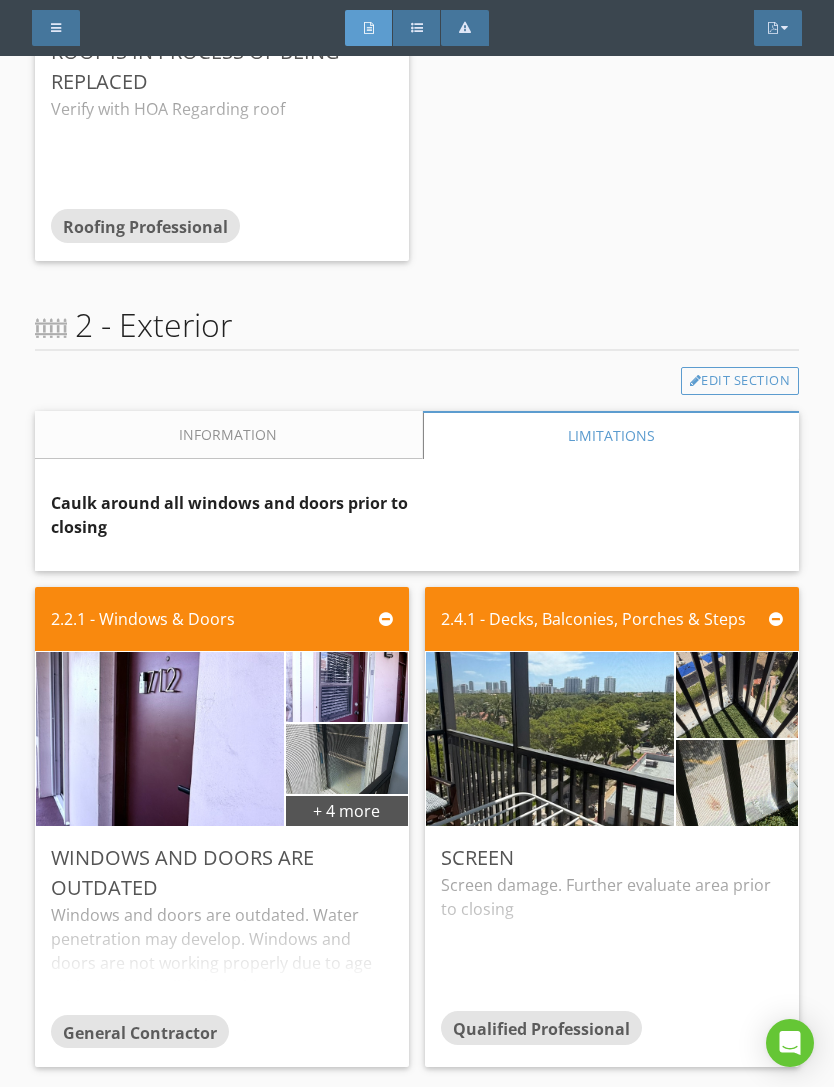 click on "Edit Section" at bounding box center (740, 381) 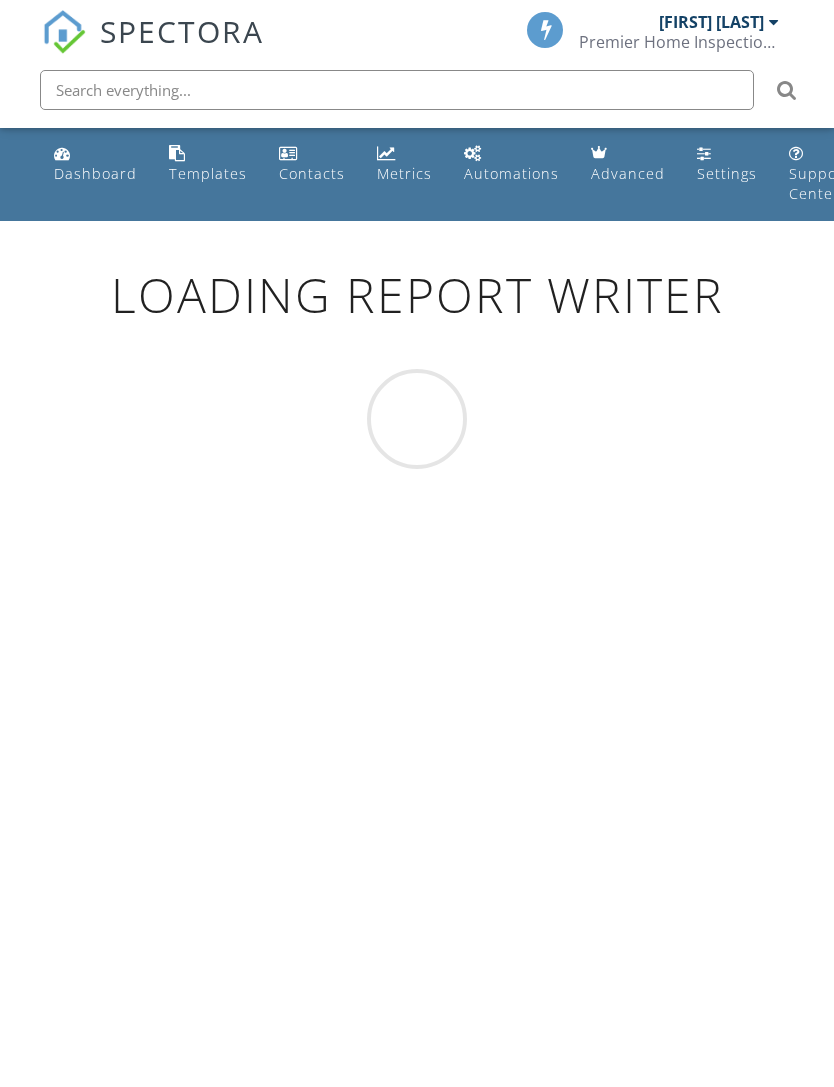 scroll, scrollTop: 0, scrollLeft: 0, axis: both 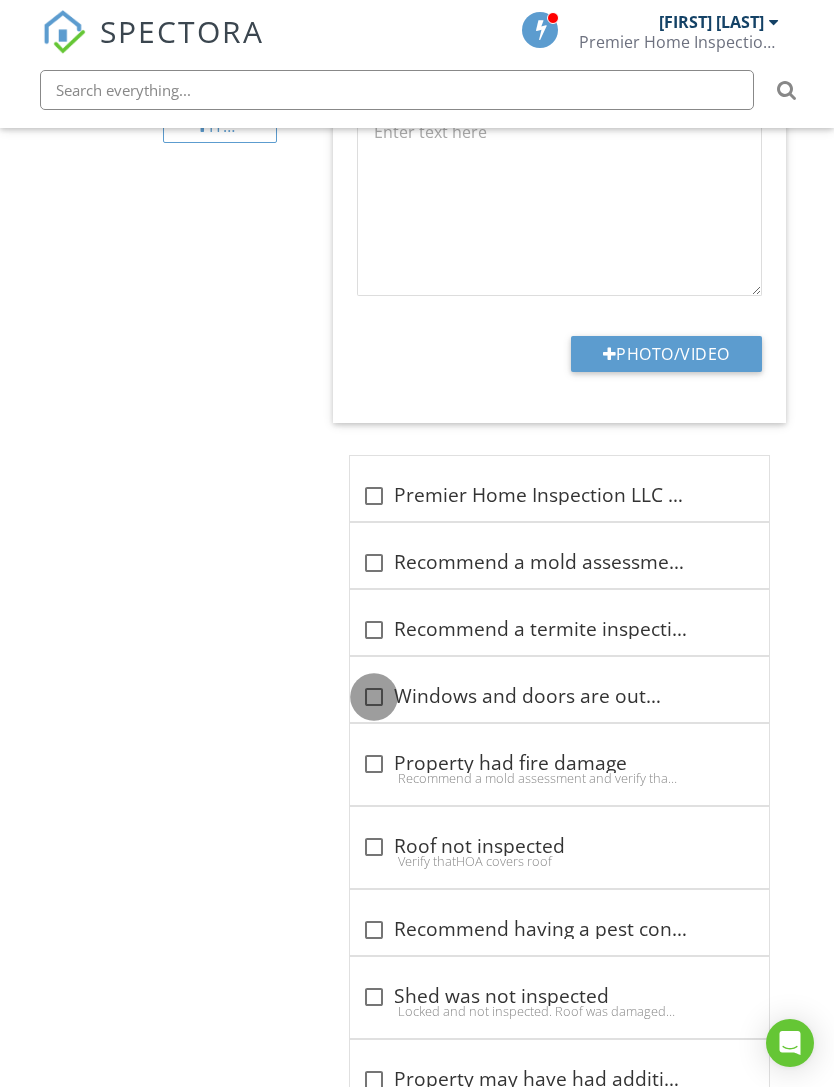 click at bounding box center (374, 697) 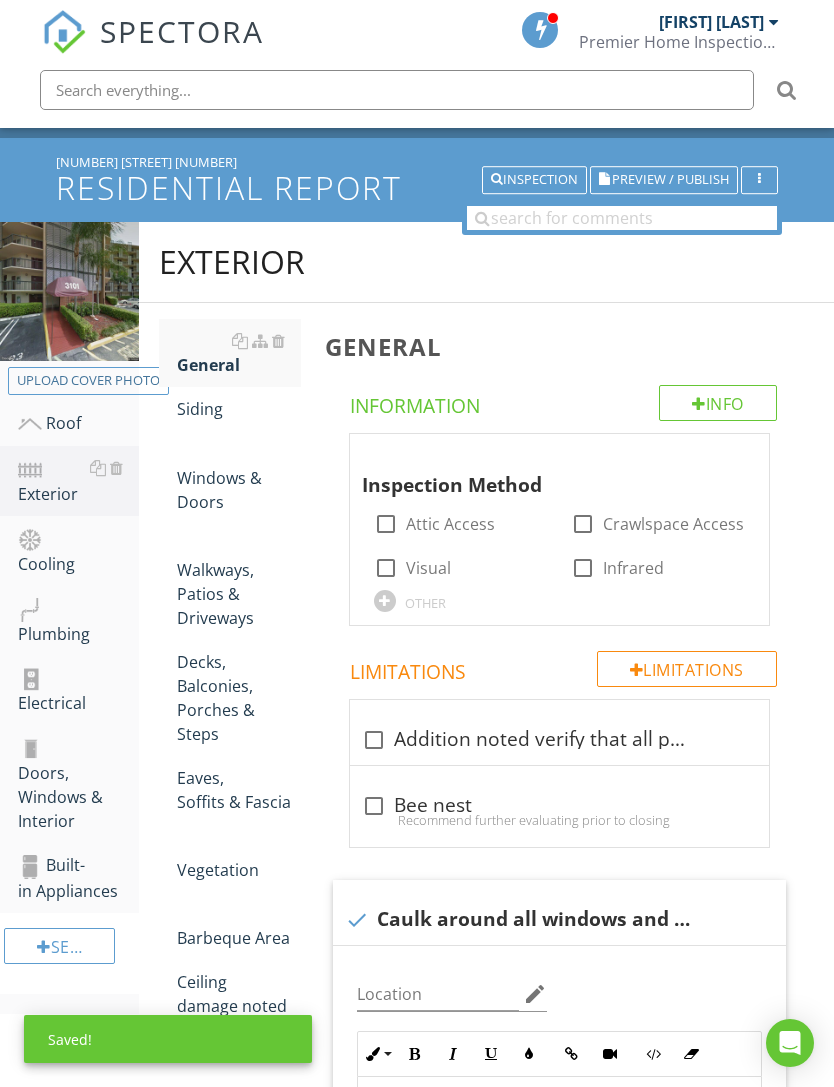 scroll, scrollTop: 0, scrollLeft: 0, axis: both 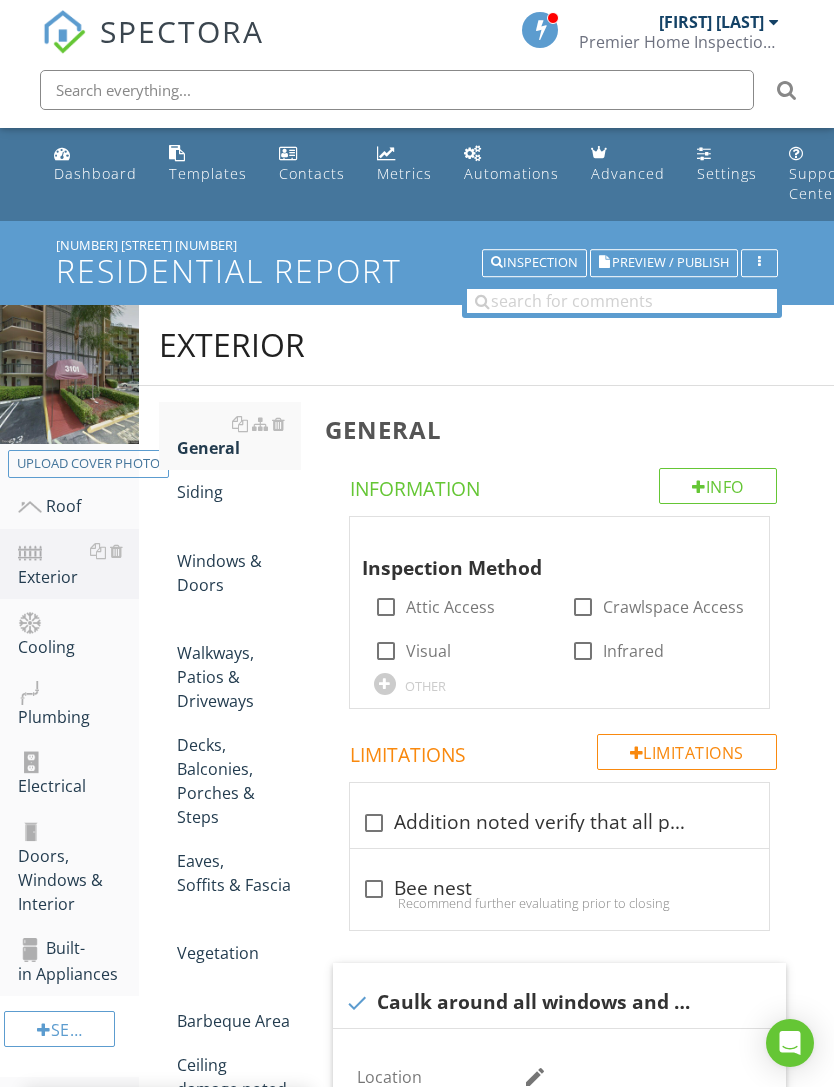 click on "Residential Report" at bounding box center (417, 270) 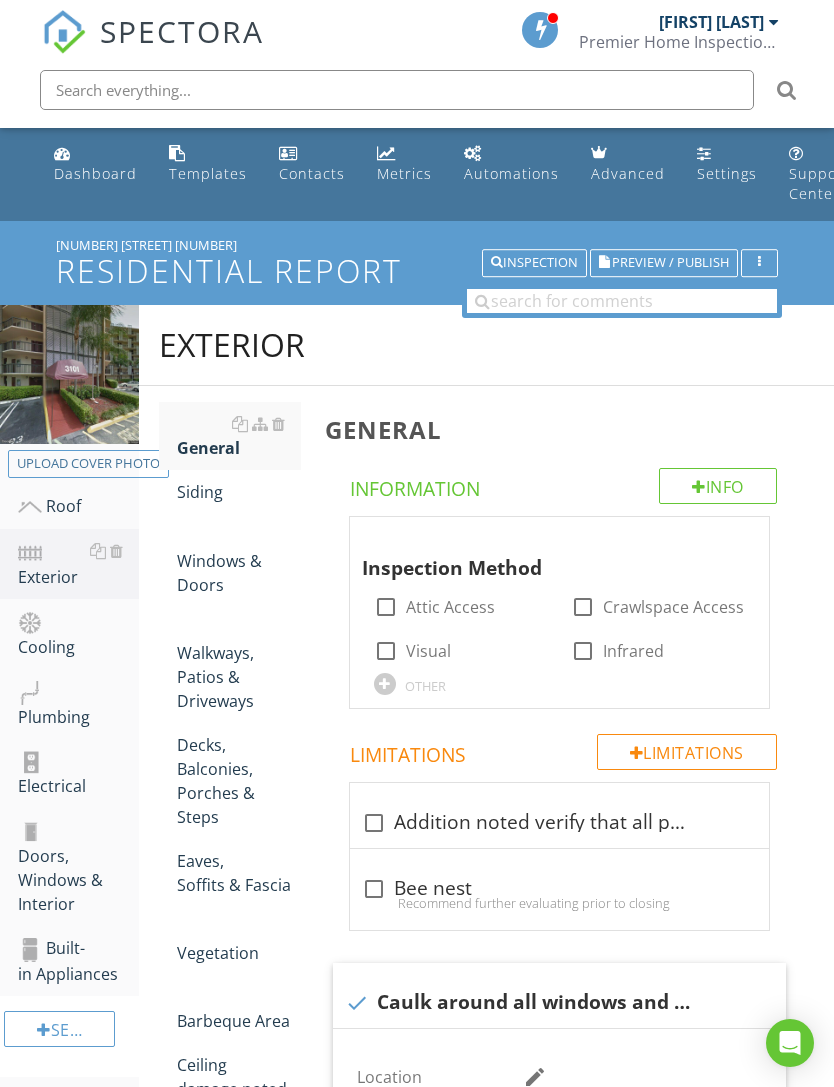 click on "Edit Report   Name Residential Report
Header Text
keyboard_arrow_down   Full Report Header Text     Summary Header Text
Display Options
keyboard_arrow_down   check_box Display Item Ratings Grid in Report
What does this look like?
check_box Display Category Counts Summary
What does this look like?
check_box_outline_blank Display 'Items Inspected' Count
With
vs
without
check_box_outline_blank Display Inspector Signature   Configure Signature    |
Where does this display?
check_box_outline_blank Display Standards of Practice
Set per-section by clicking the 'pencil' icon next to each
section.
What does this look like?
check_box Display Recommendations   check_box Smart Layout for Informational Comments
Minimize whitespace by separating short and long comments.
What does this look like?
PDF Options   check_box_outline_blank" at bounding box center (417, 543) 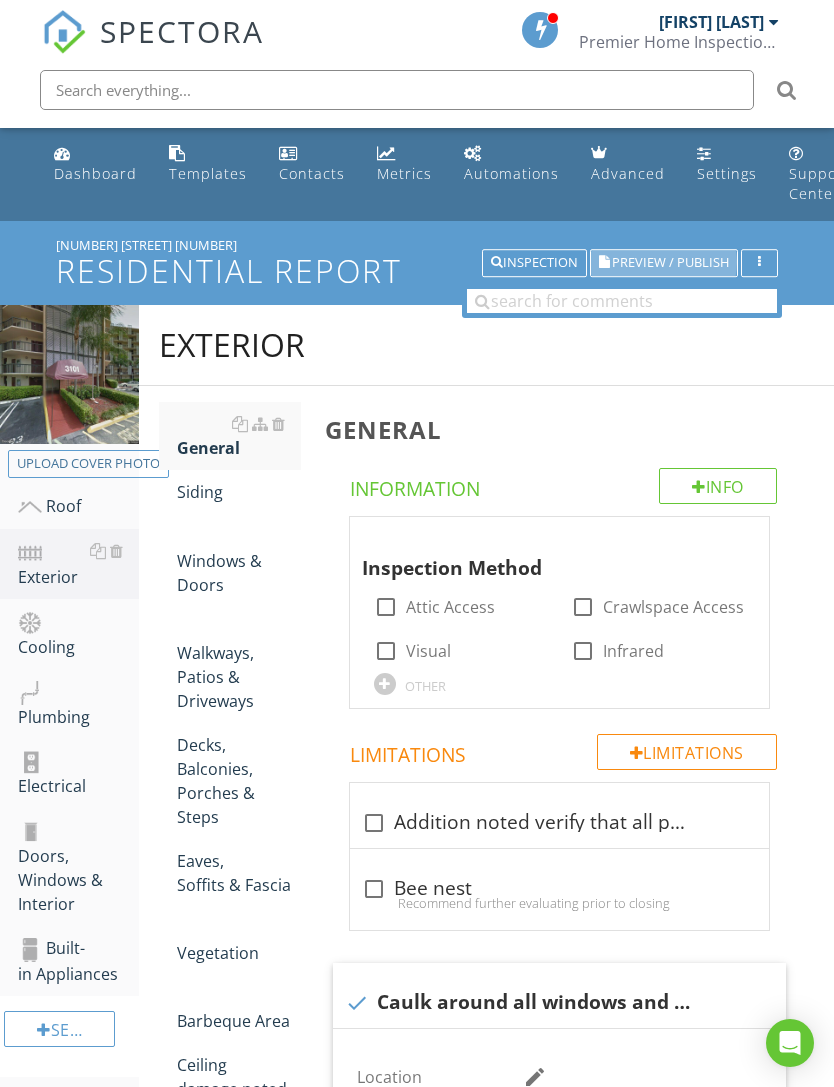 click on "Preview / Publish" at bounding box center (670, 263) 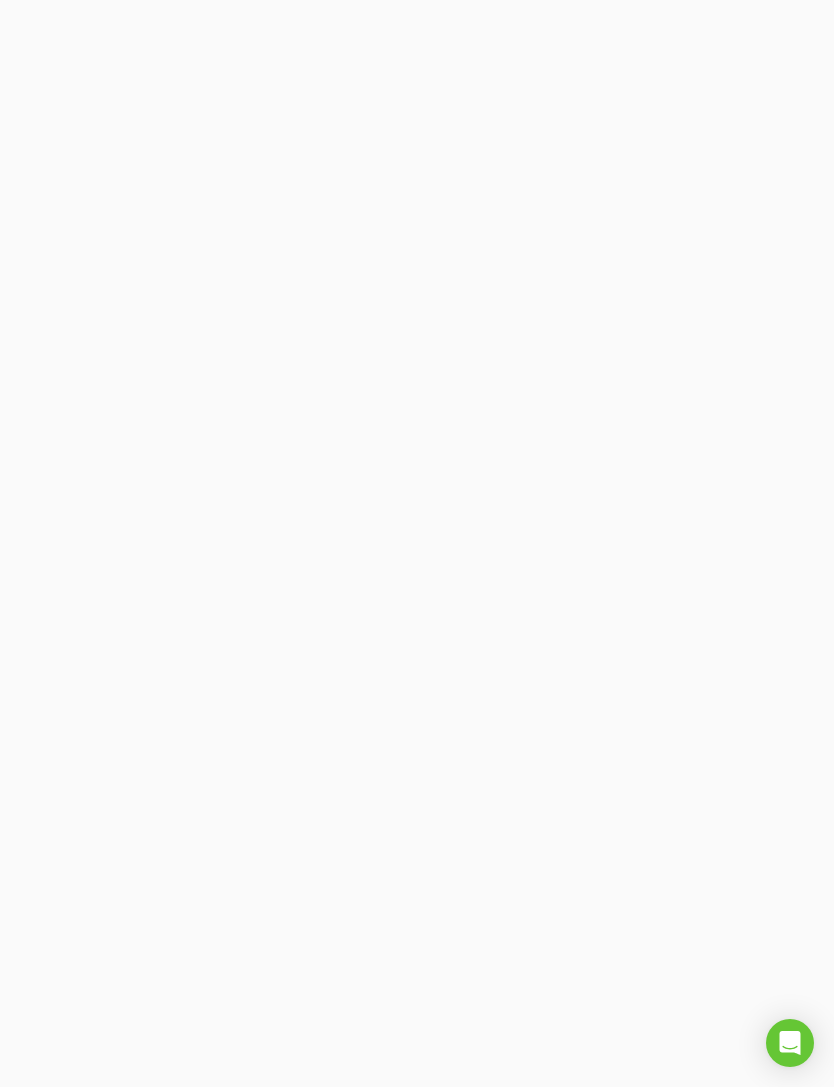 scroll, scrollTop: 0, scrollLeft: 0, axis: both 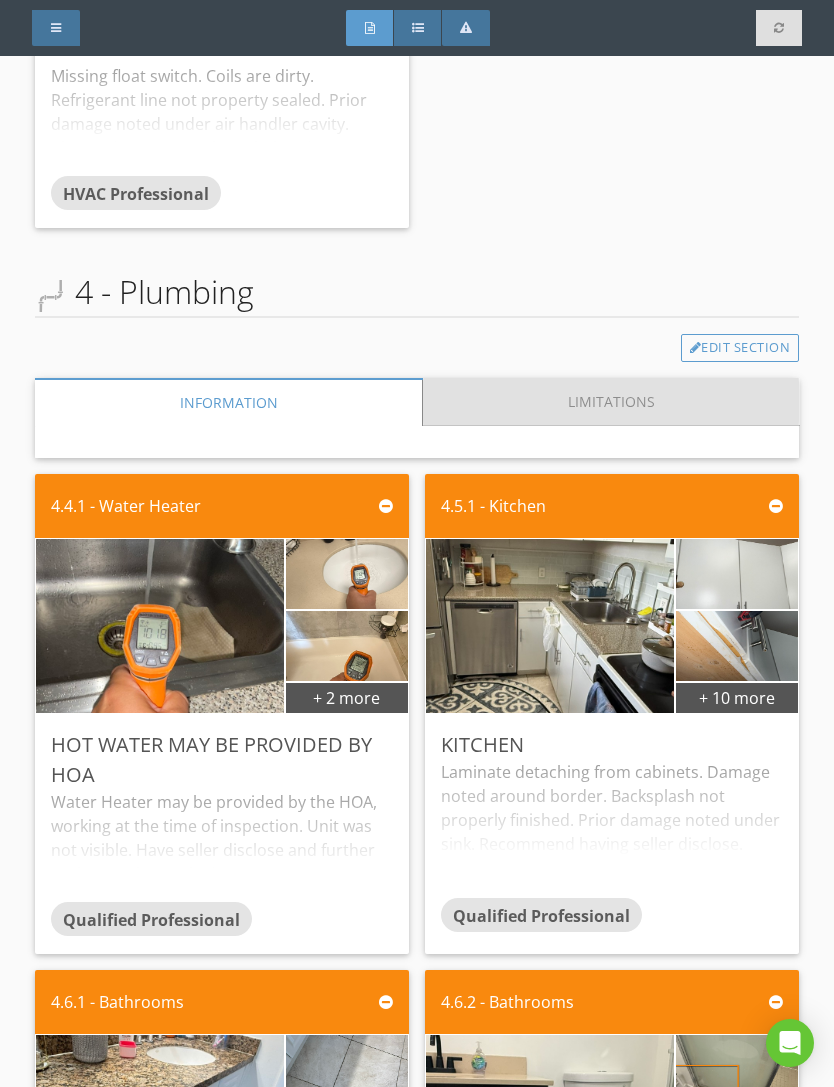 click on "Limitations" at bounding box center (611, 402) 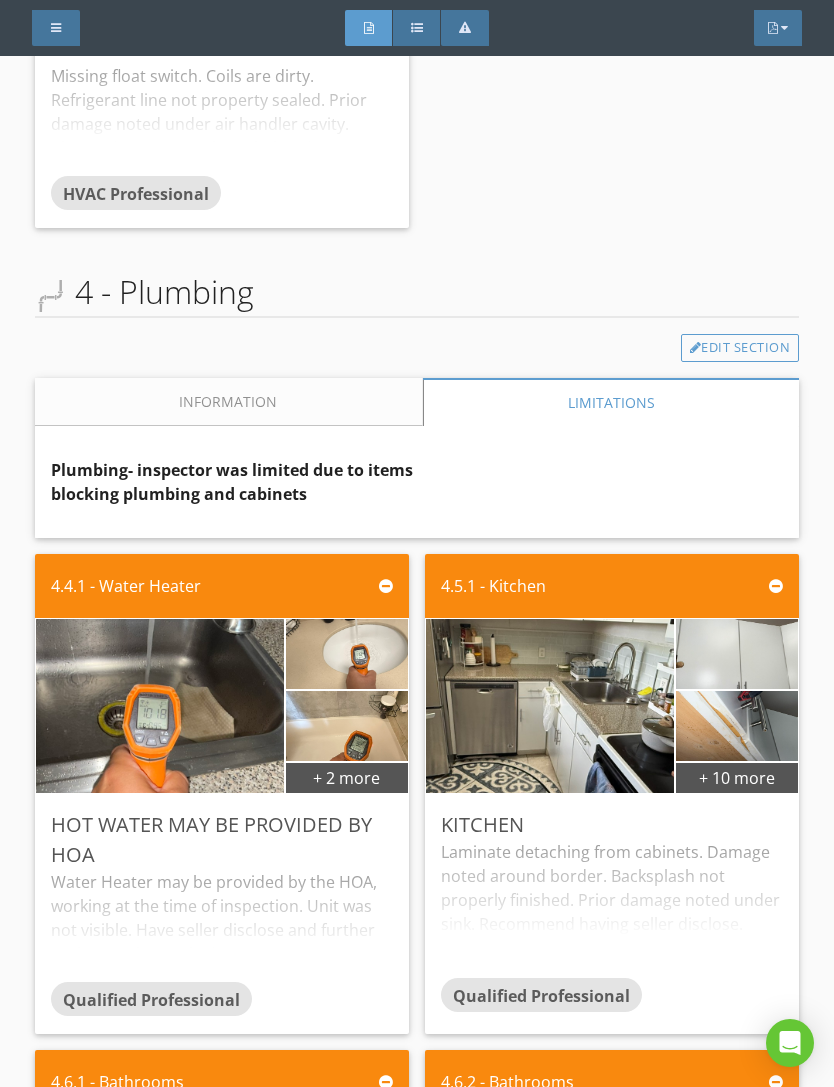 click on "Edit Section" at bounding box center [740, 348] 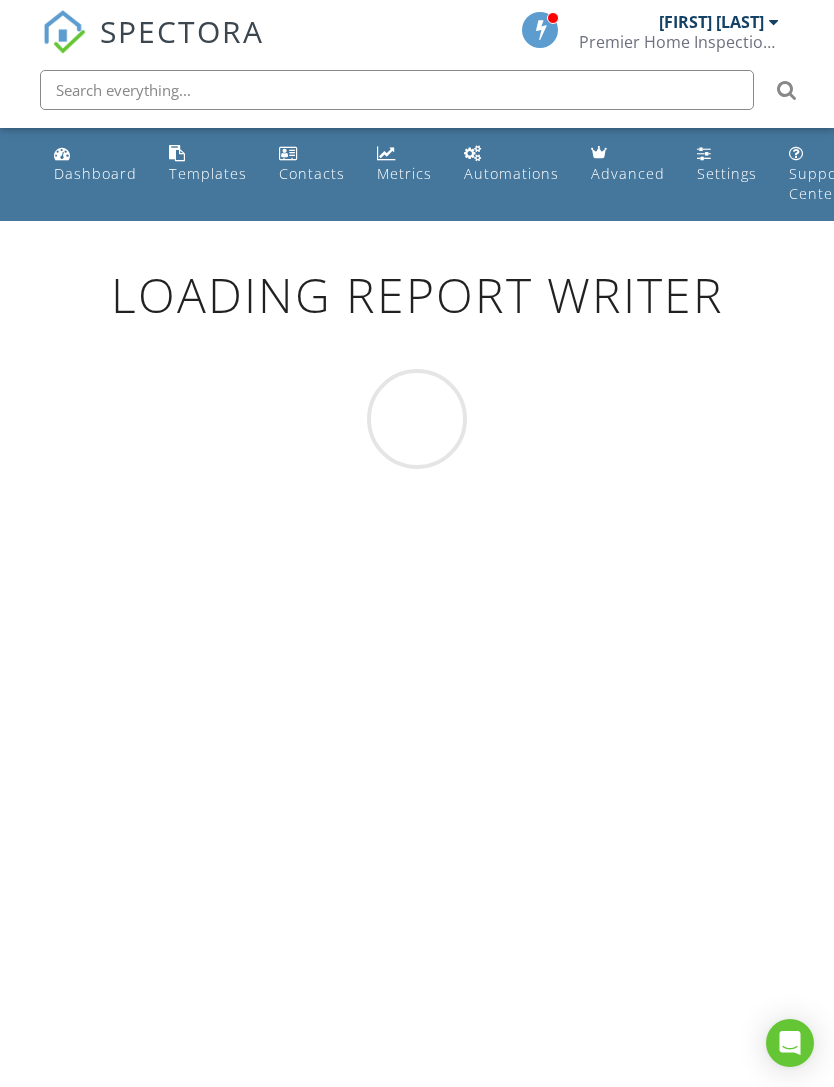 scroll, scrollTop: 0, scrollLeft: 0, axis: both 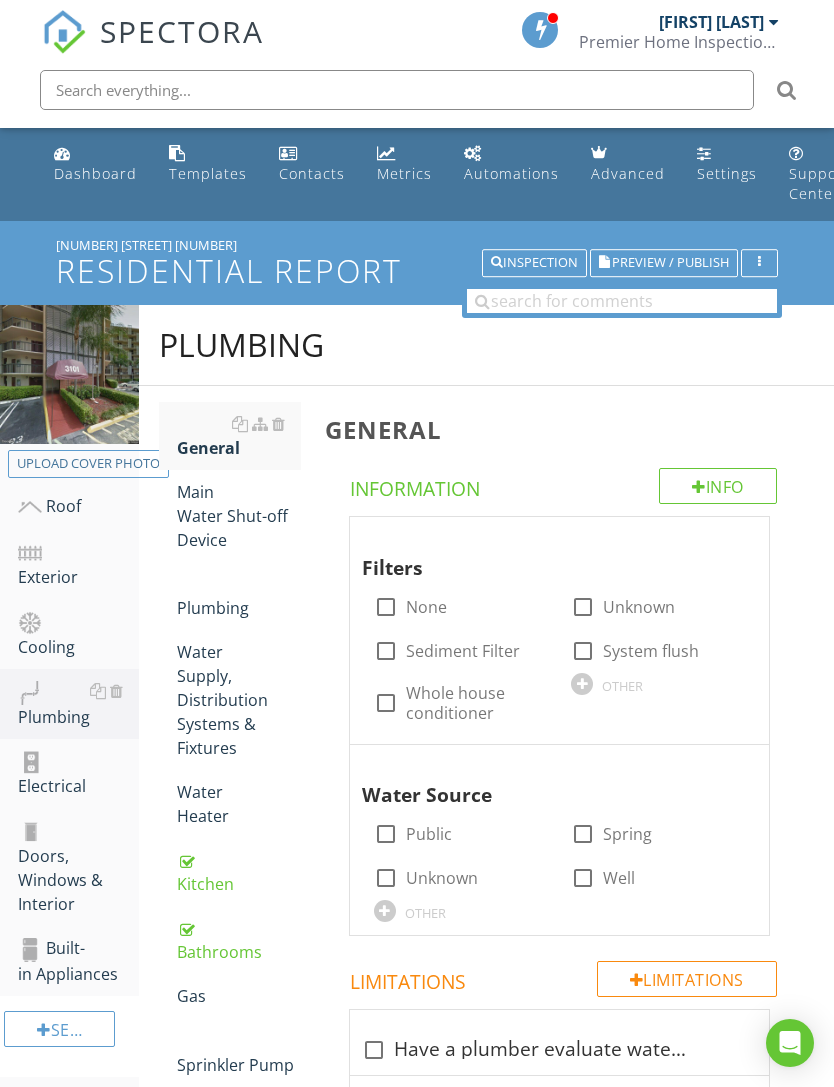 click on "Plumbing" at bounding box center (78, 704) 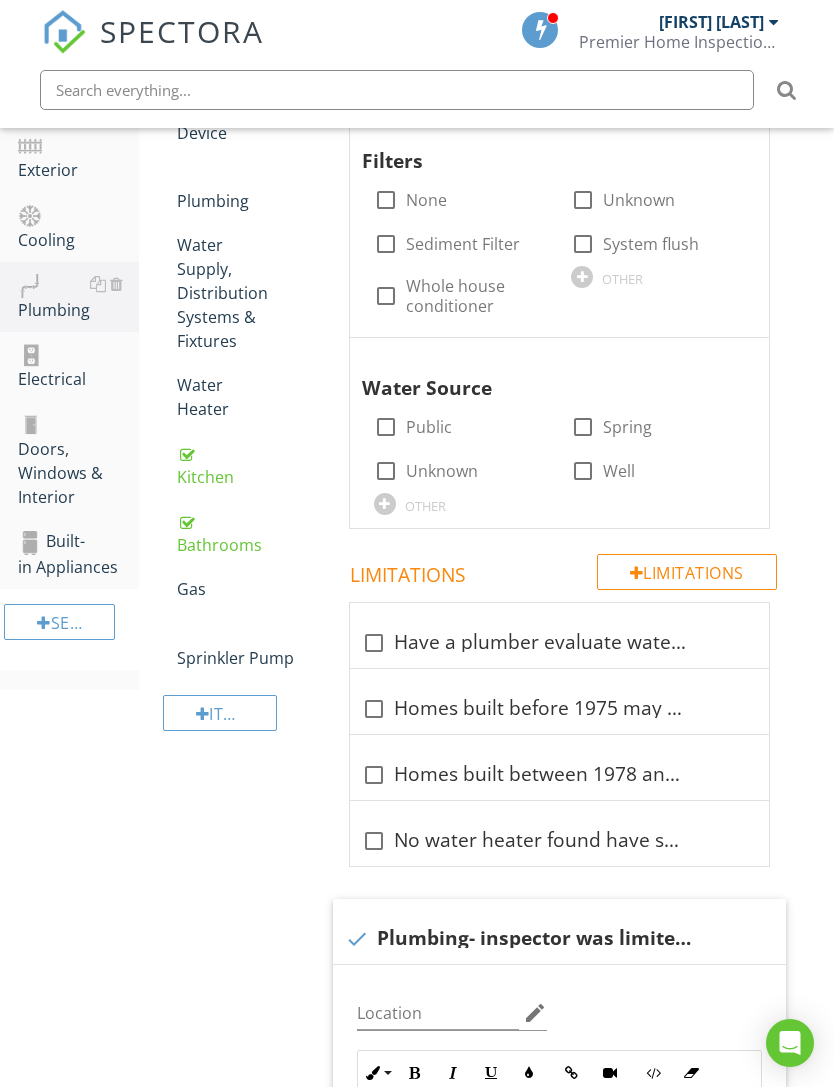 scroll, scrollTop: 412, scrollLeft: 0, axis: vertical 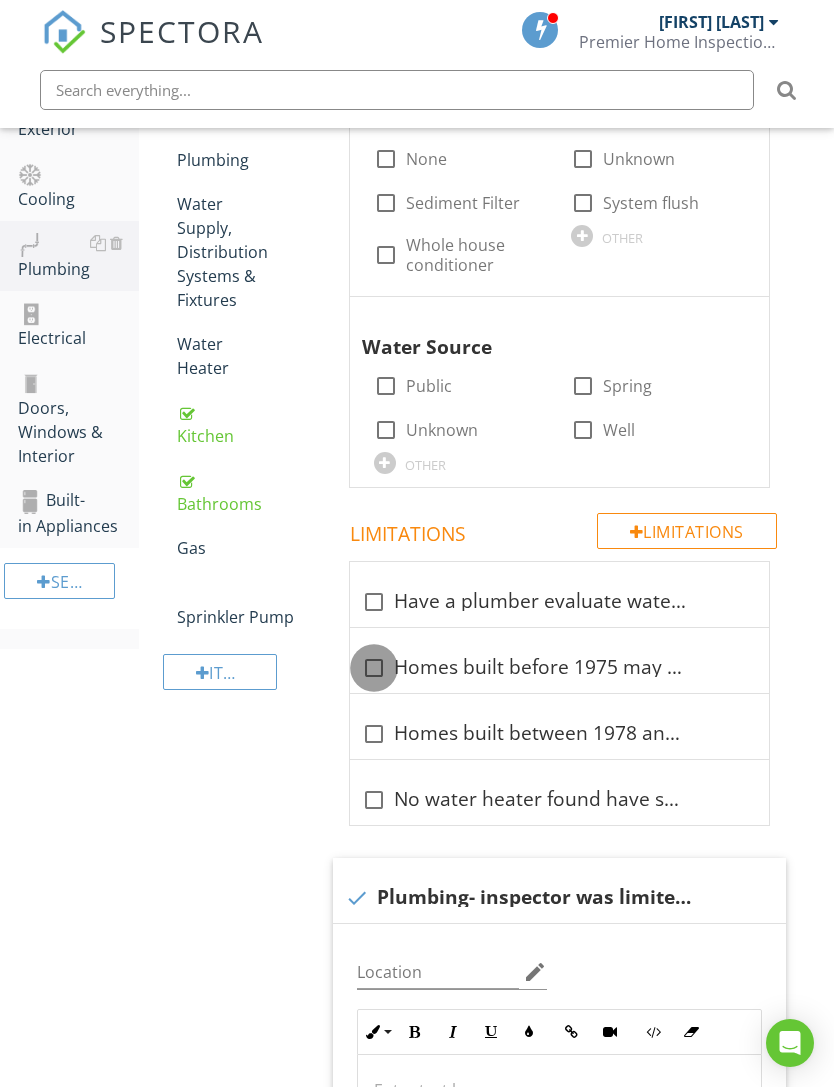 click at bounding box center (374, 668) 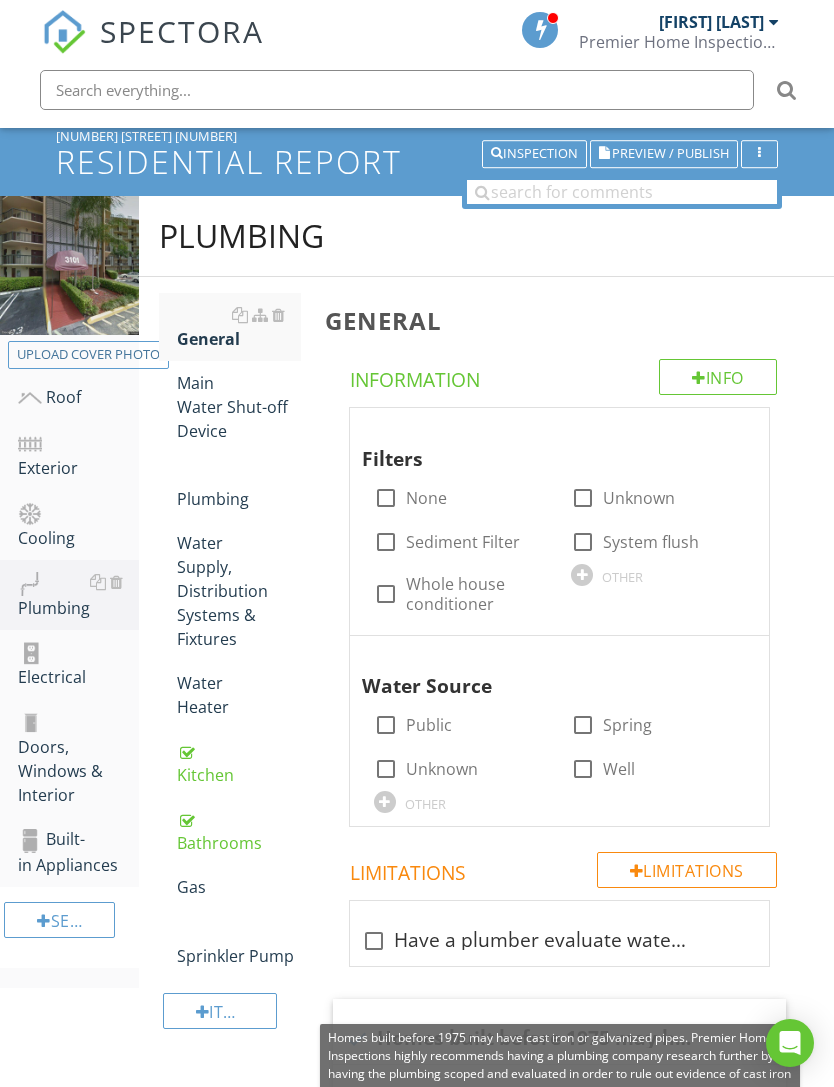 scroll, scrollTop: 0, scrollLeft: 0, axis: both 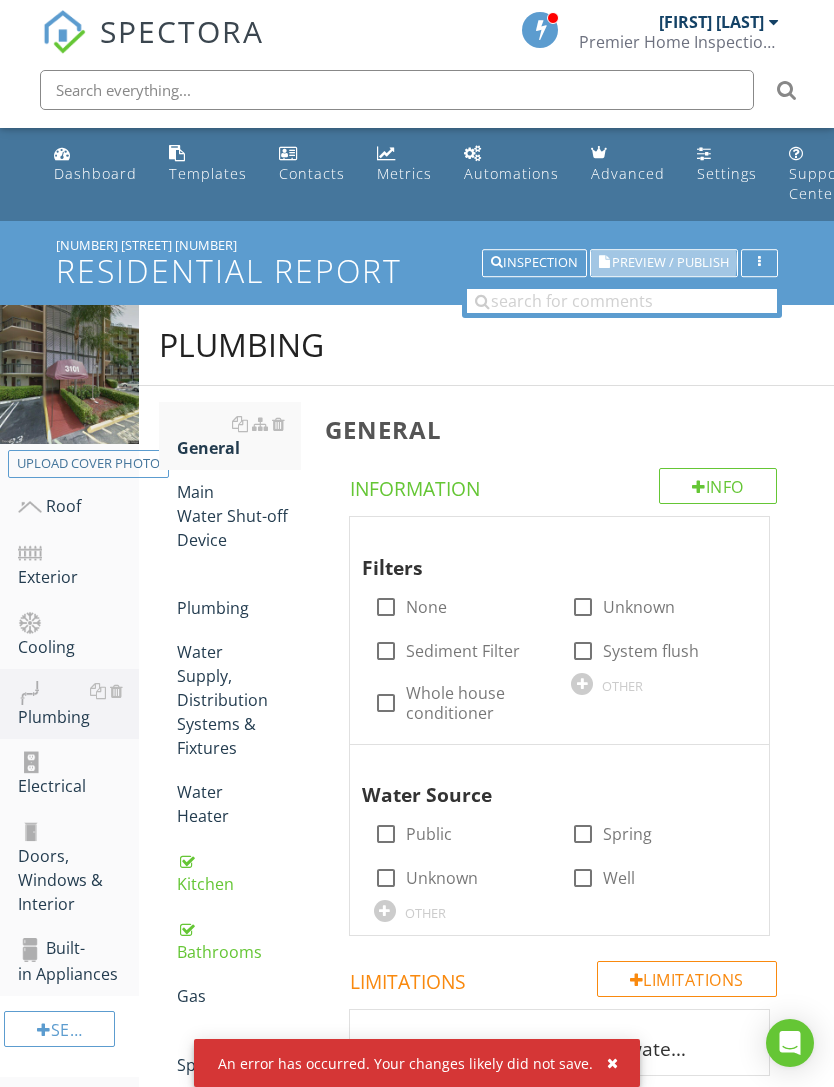 click on "Preview / Publish" at bounding box center (670, 263) 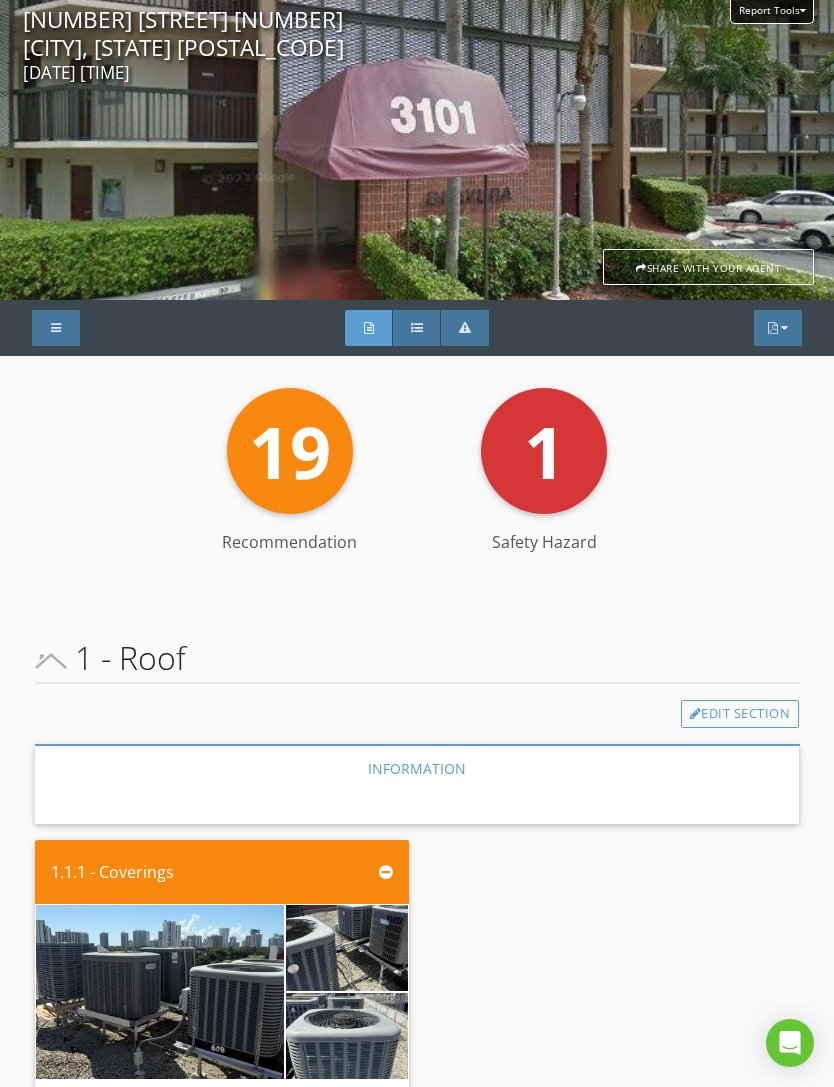 scroll, scrollTop: 0, scrollLeft: 0, axis: both 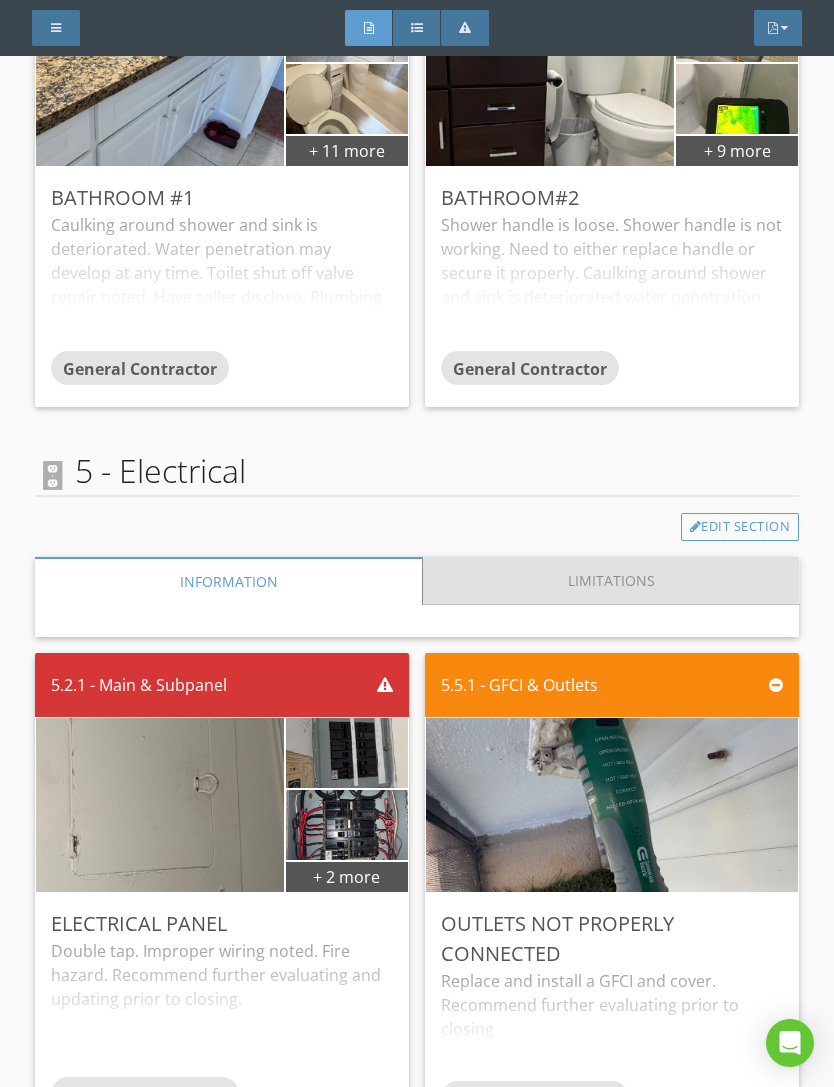 click on "Limitations" at bounding box center [611, 581] 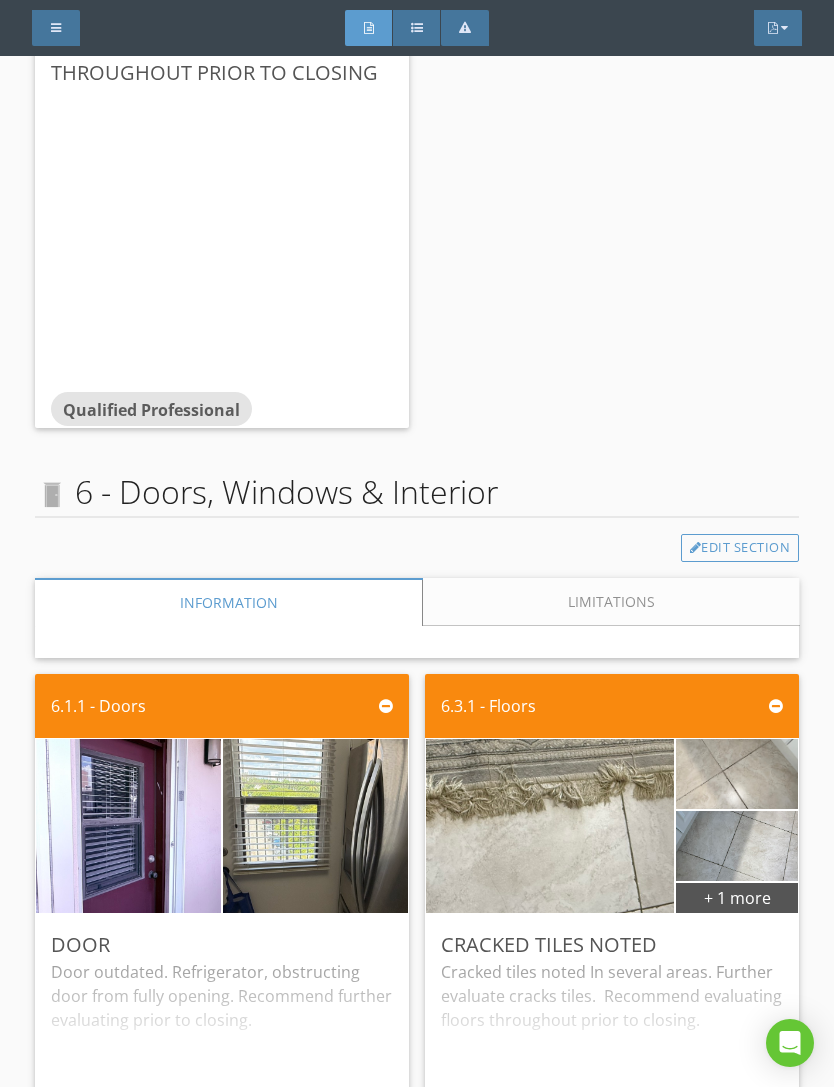 scroll, scrollTop: 4885, scrollLeft: 0, axis: vertical 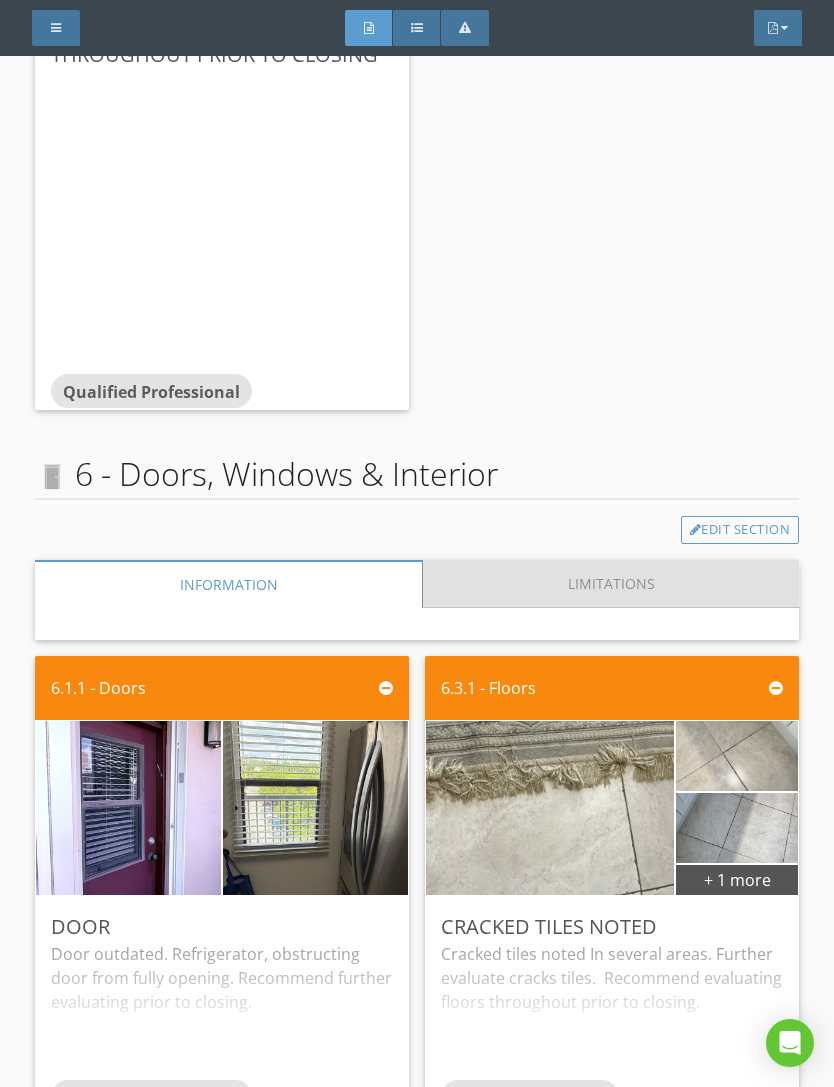 click on "Limitations" at bounding box center [611, 584] 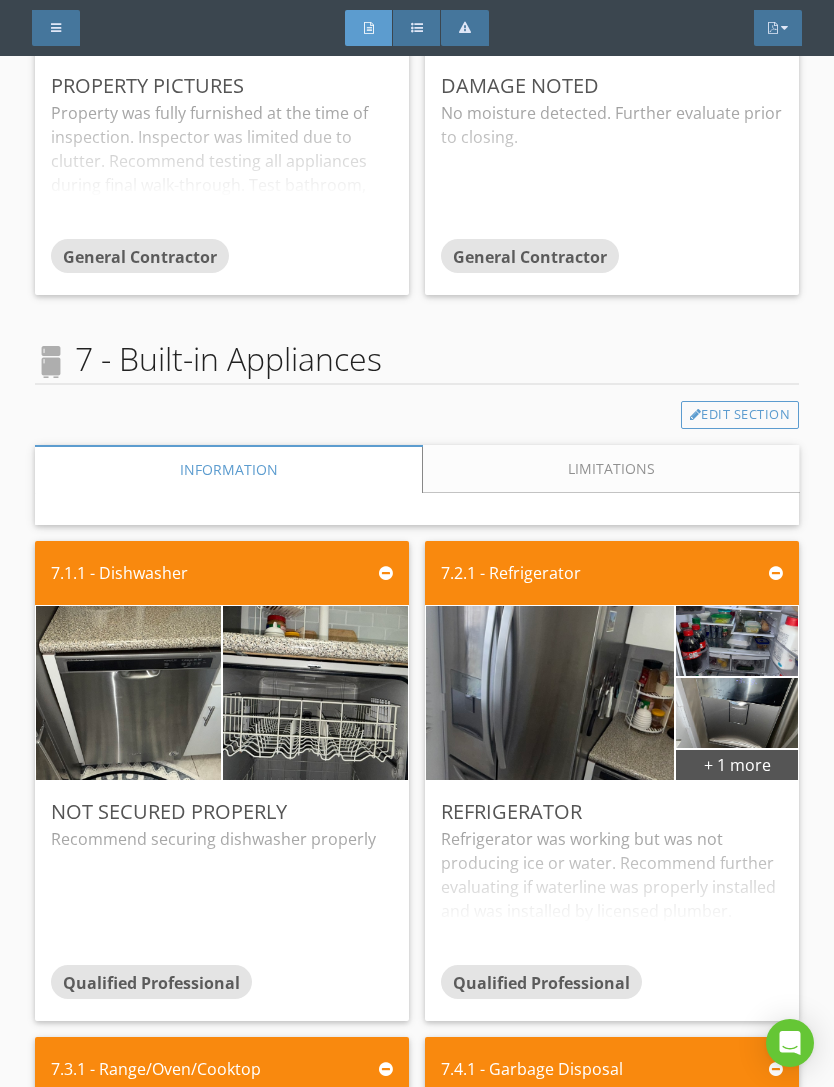 scroll, scrollTop: 6425, scrollLeft: 0, axis: vertical 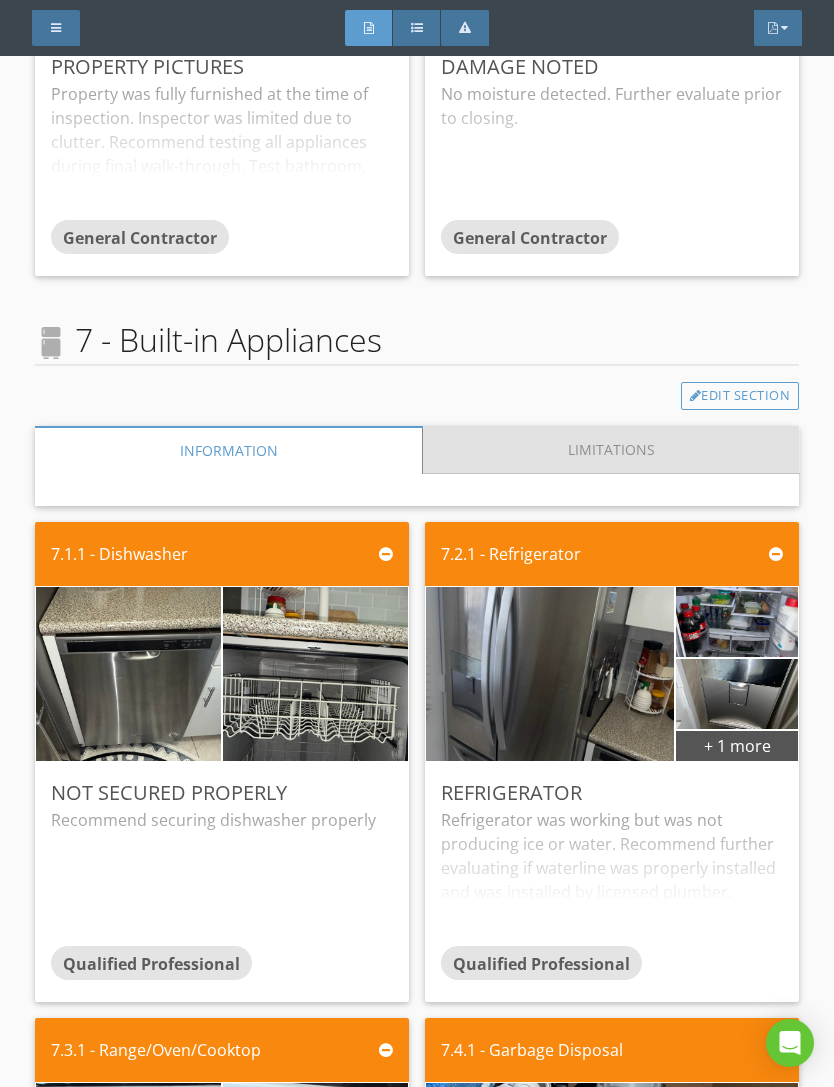 click on "Limitations" at bounding box center [611, 450] 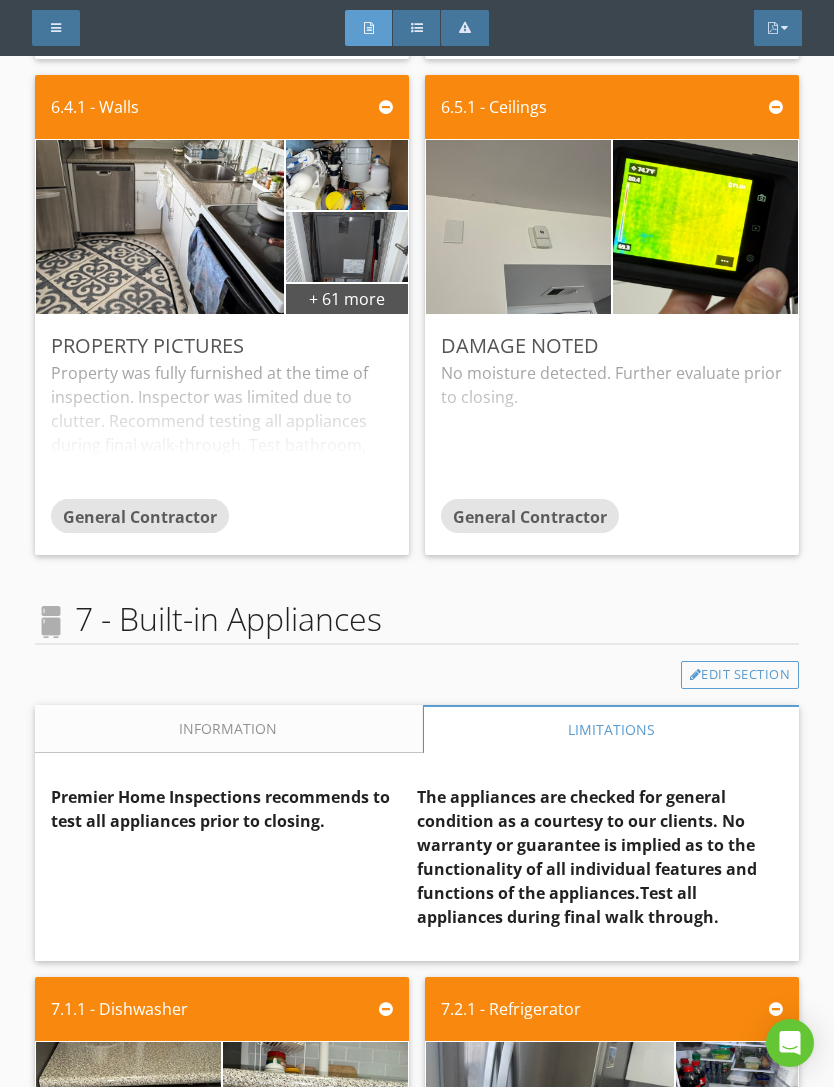 scroll, scrollTop: 6144, scrollLeft: 0, axis: vertical 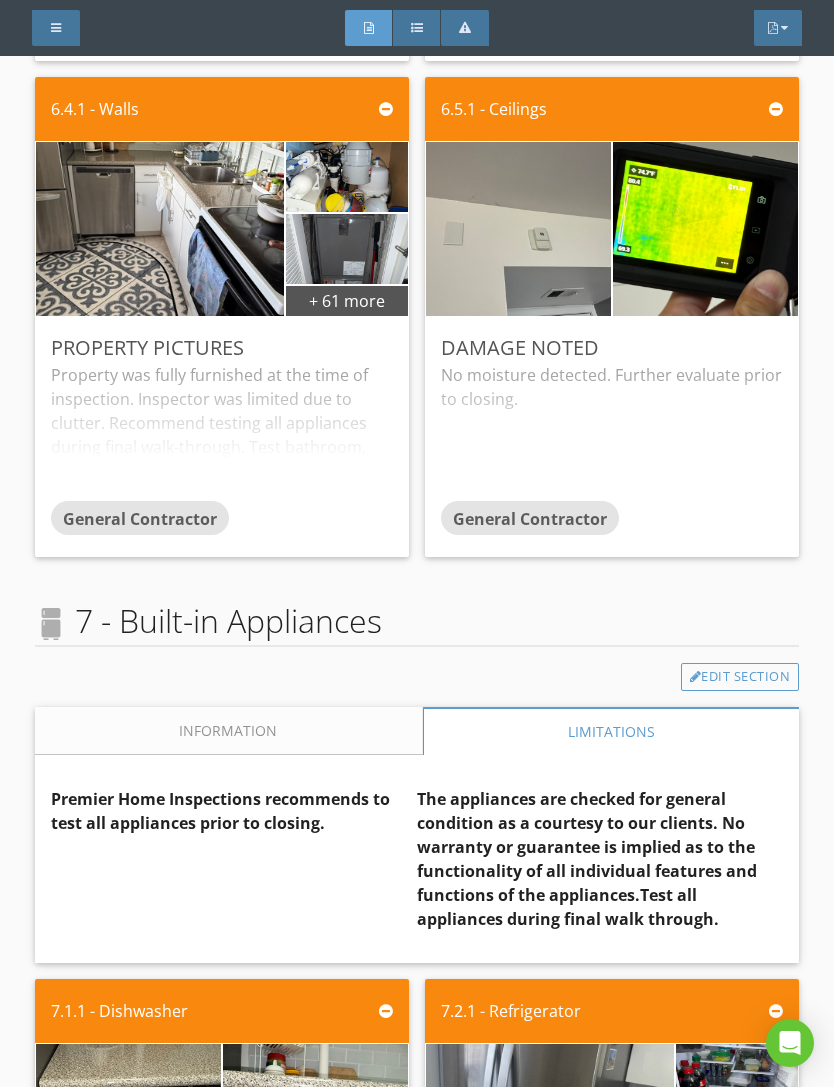 click on "PDF" at bounding box center [778, 28] 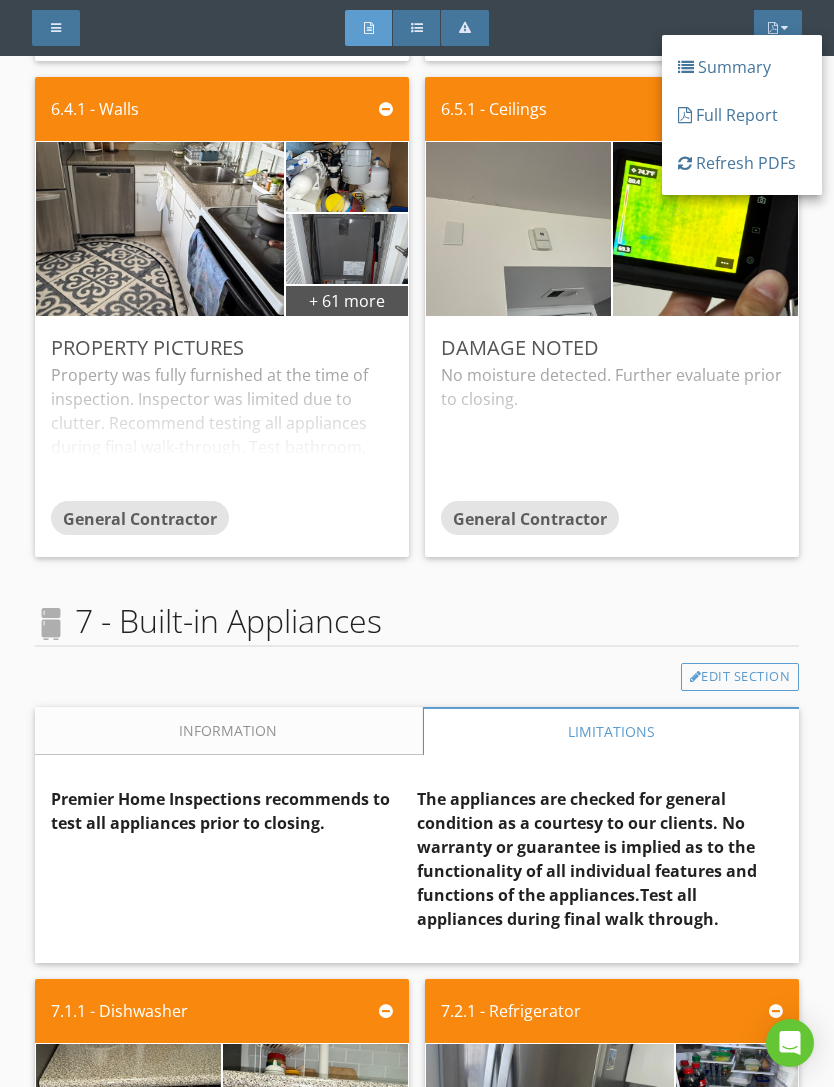 click on "Full Report" at bounding box center (742, 115) 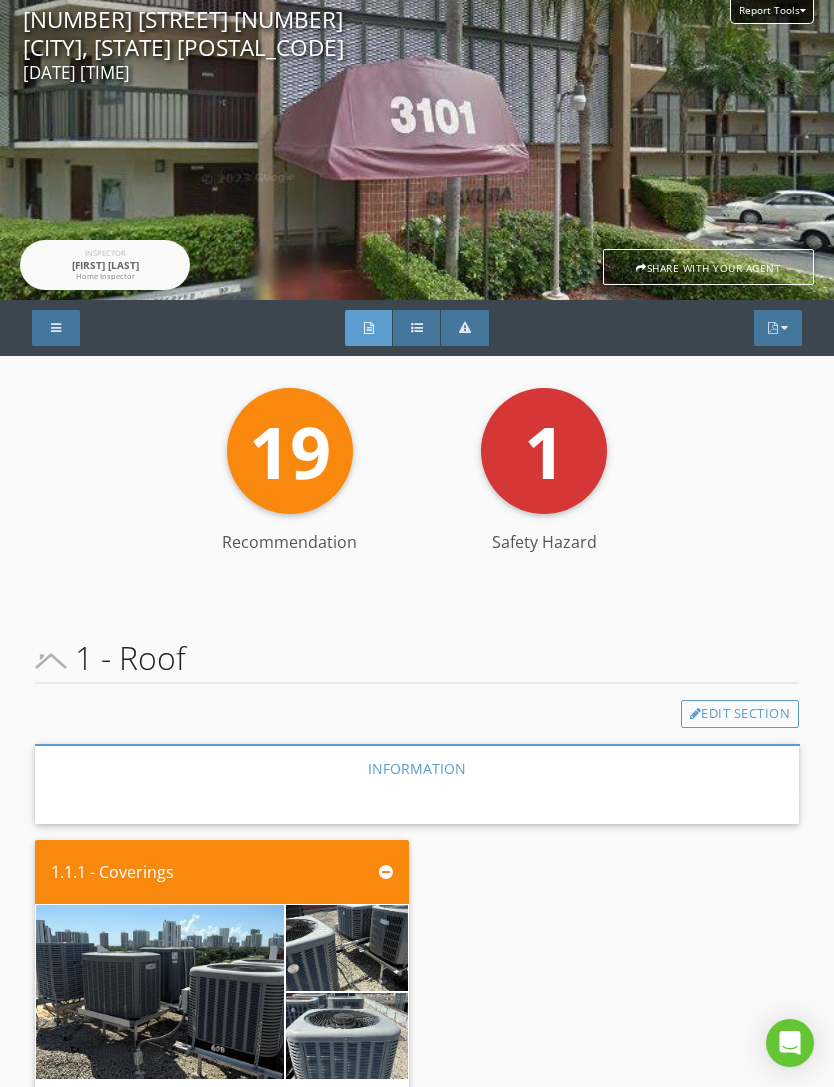scroll, scrollTop: 0, scrollLeft: 0, axis: both 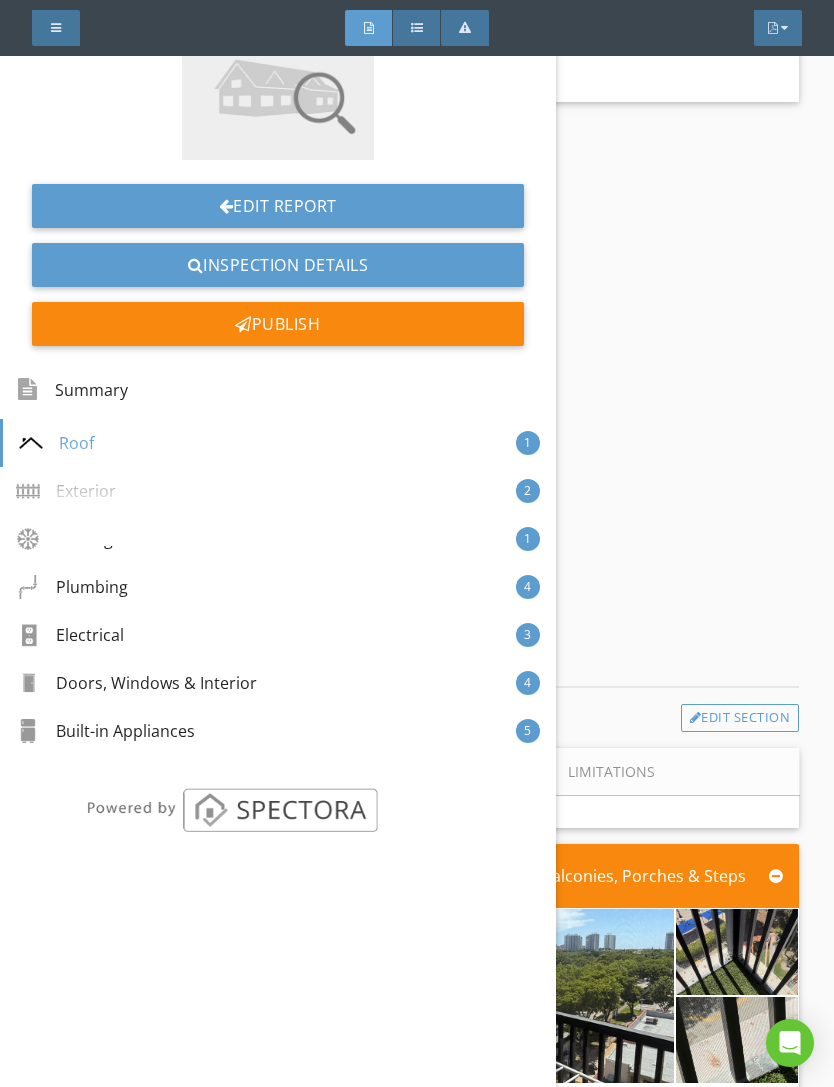 click on "Edit Report" at bounding box center [278, 206] 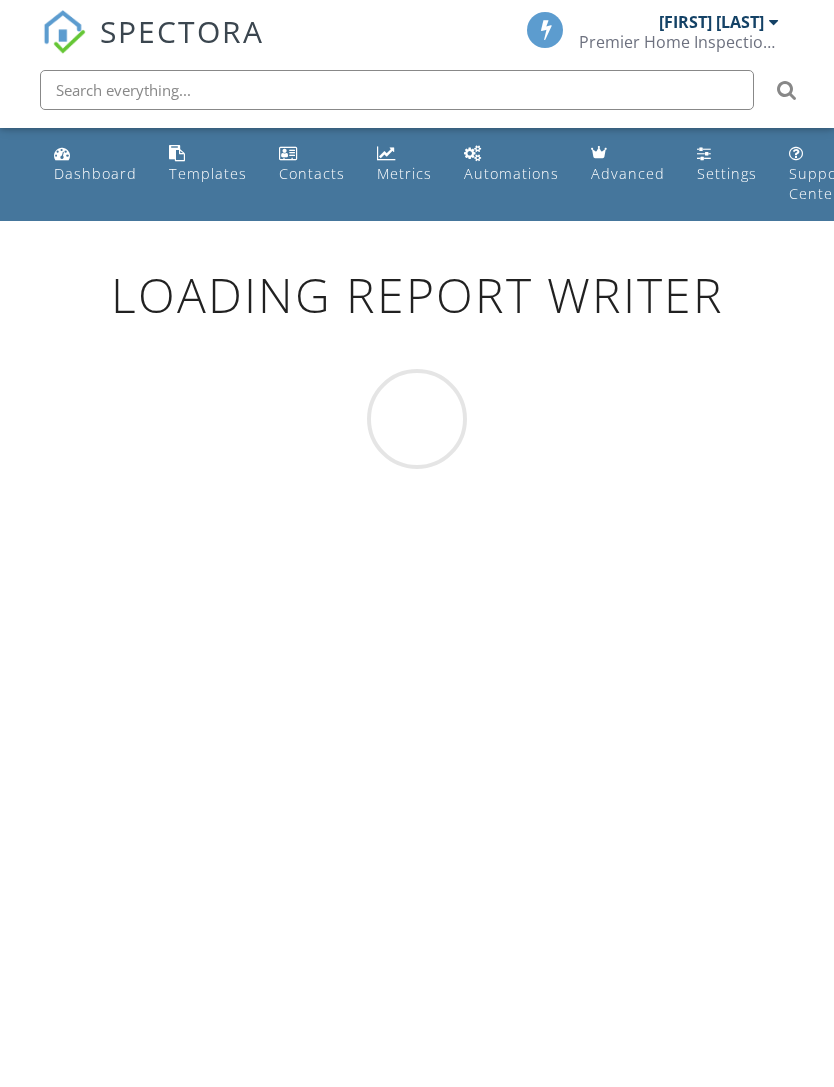 scroll, scrollTop: 0, scrollLeft: 0, axis: both 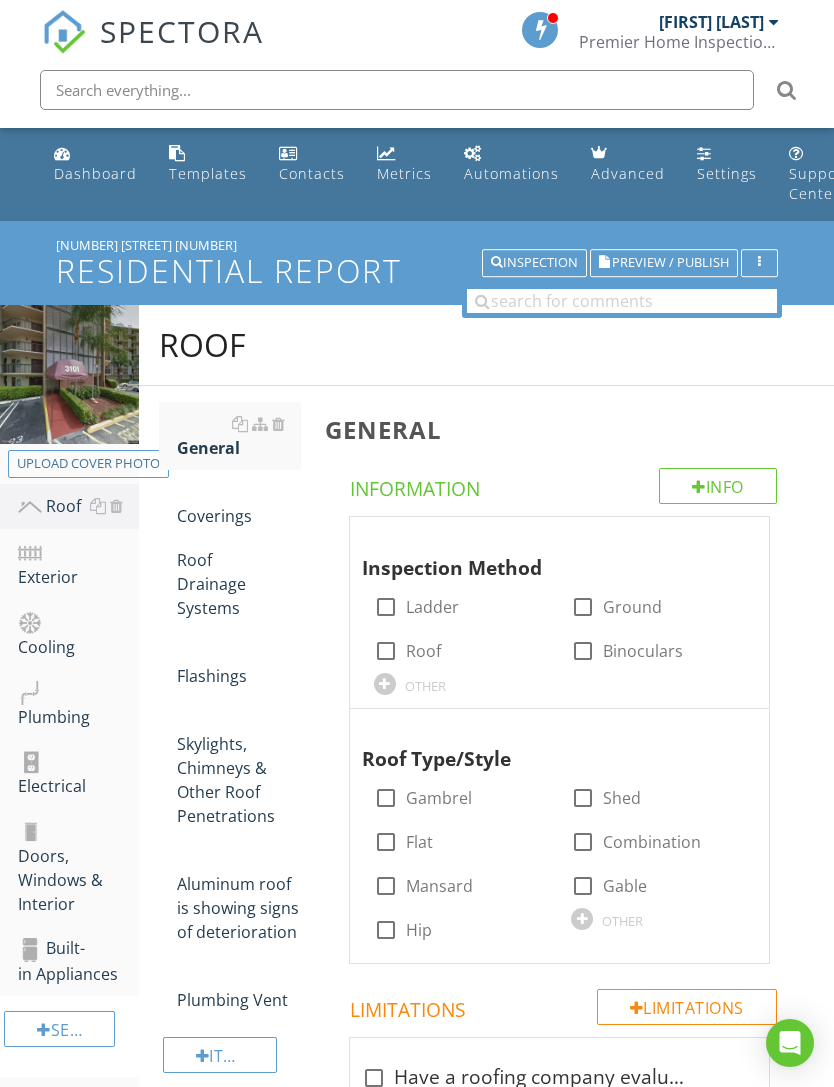 click on "Upload cover photo" at bounding box center (88, 464) 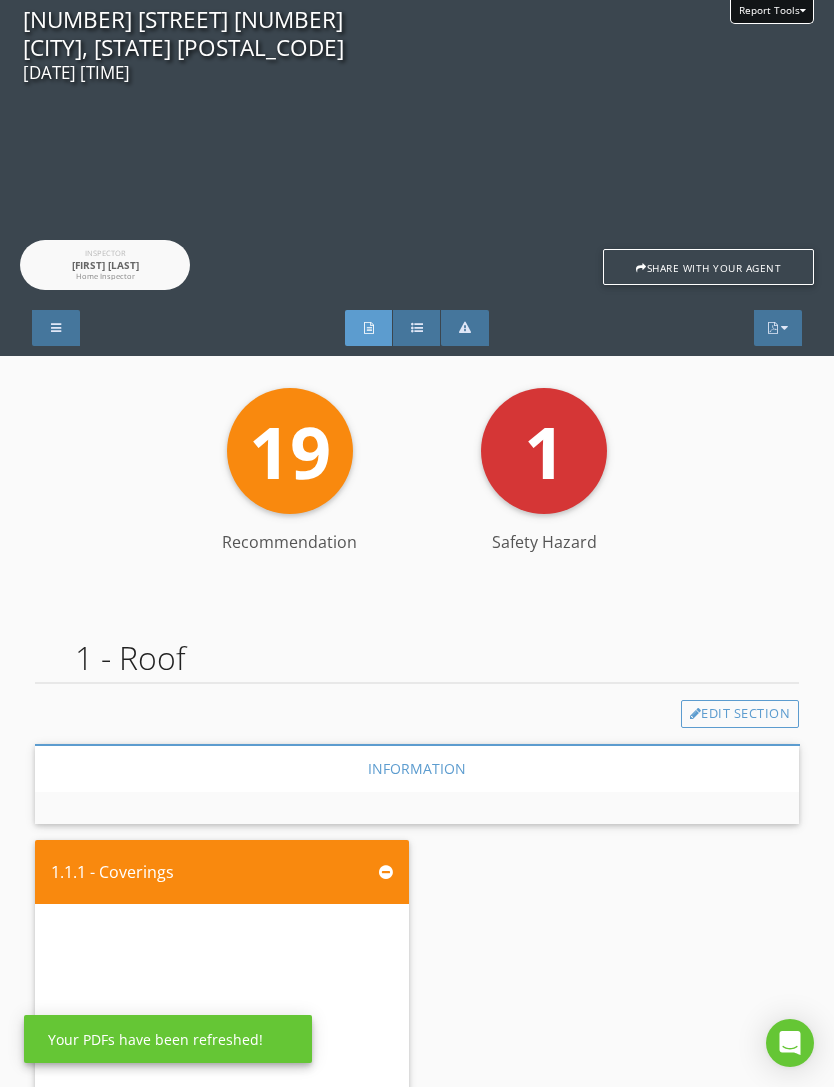 scroll, scrollTop: 0, scrollLeft: 0, axis: both 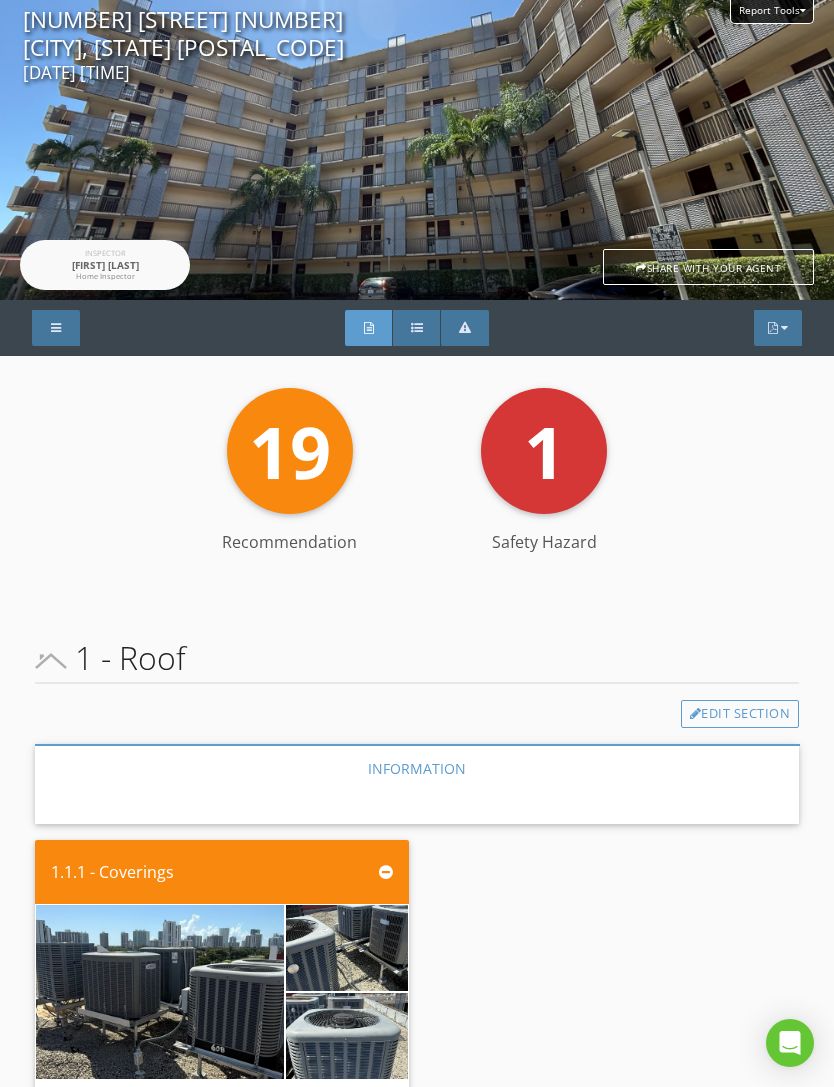click at bounding box center (56, 328) 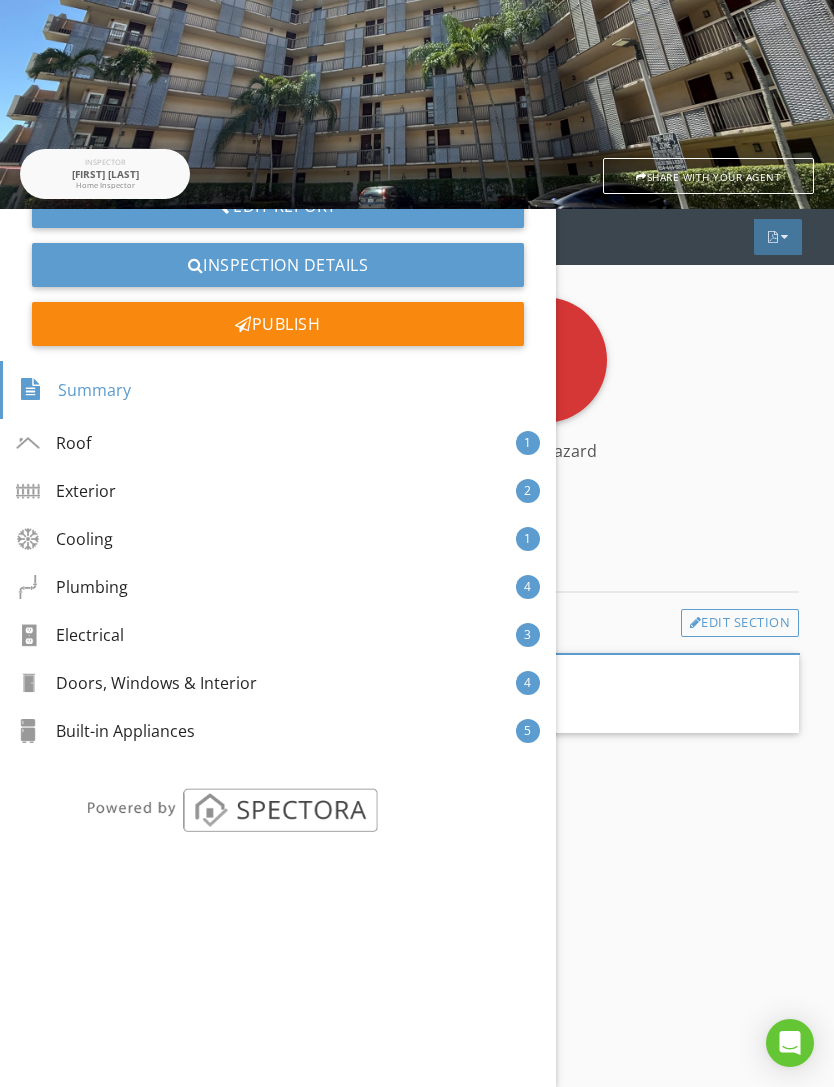 scroll, scrollTop: 98, scrollLeft: 0, axis: vertical 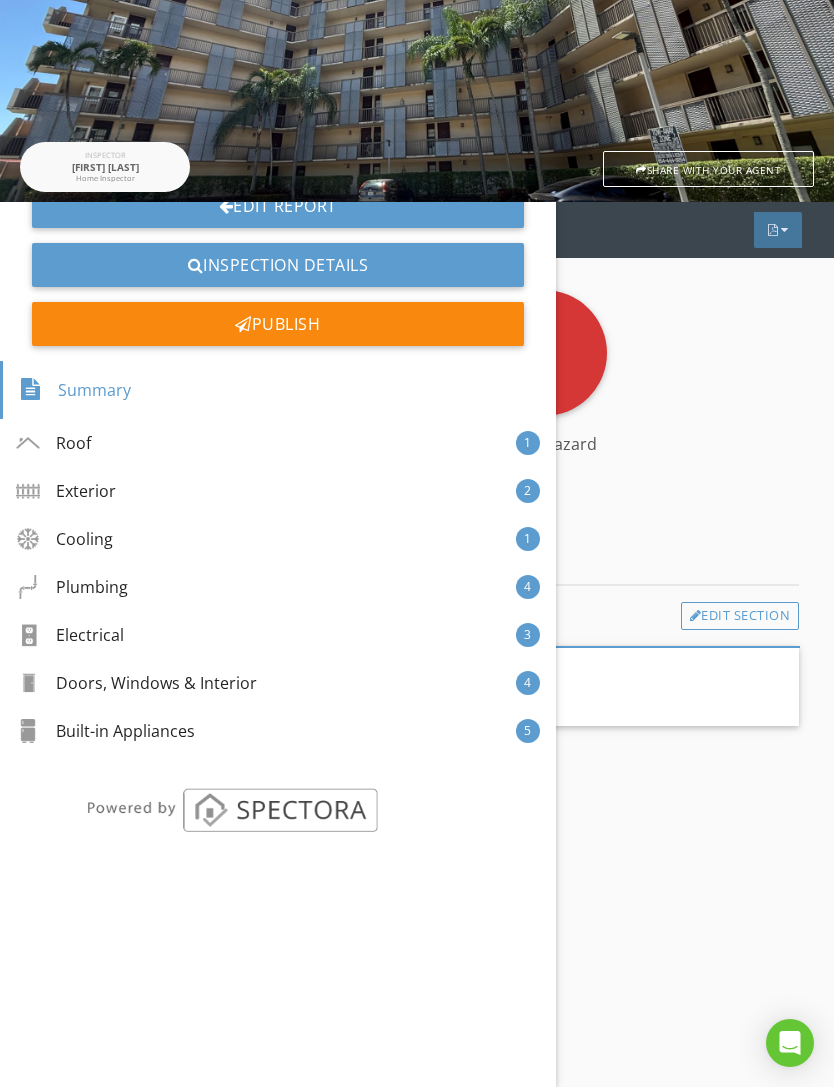 click on "19   Recommendation   1   Safety Hazard" at bounding box center (417, 381) 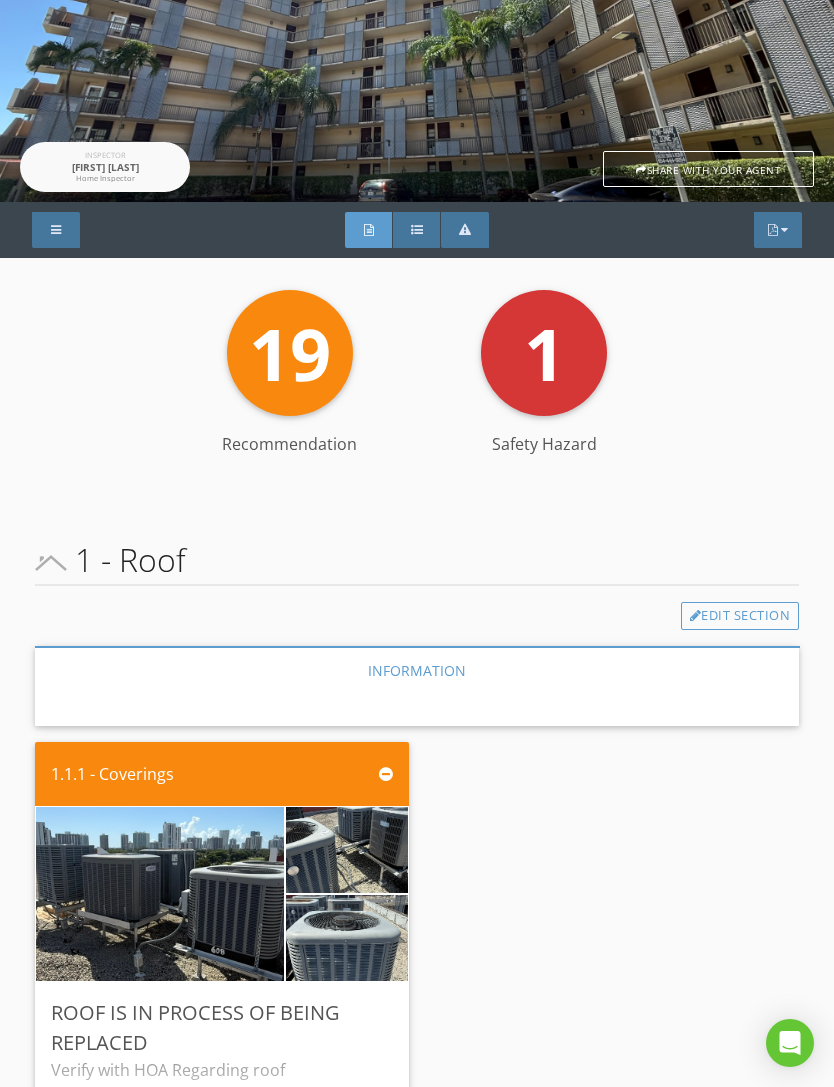click on "PDF" at bounding box center (778, 230) 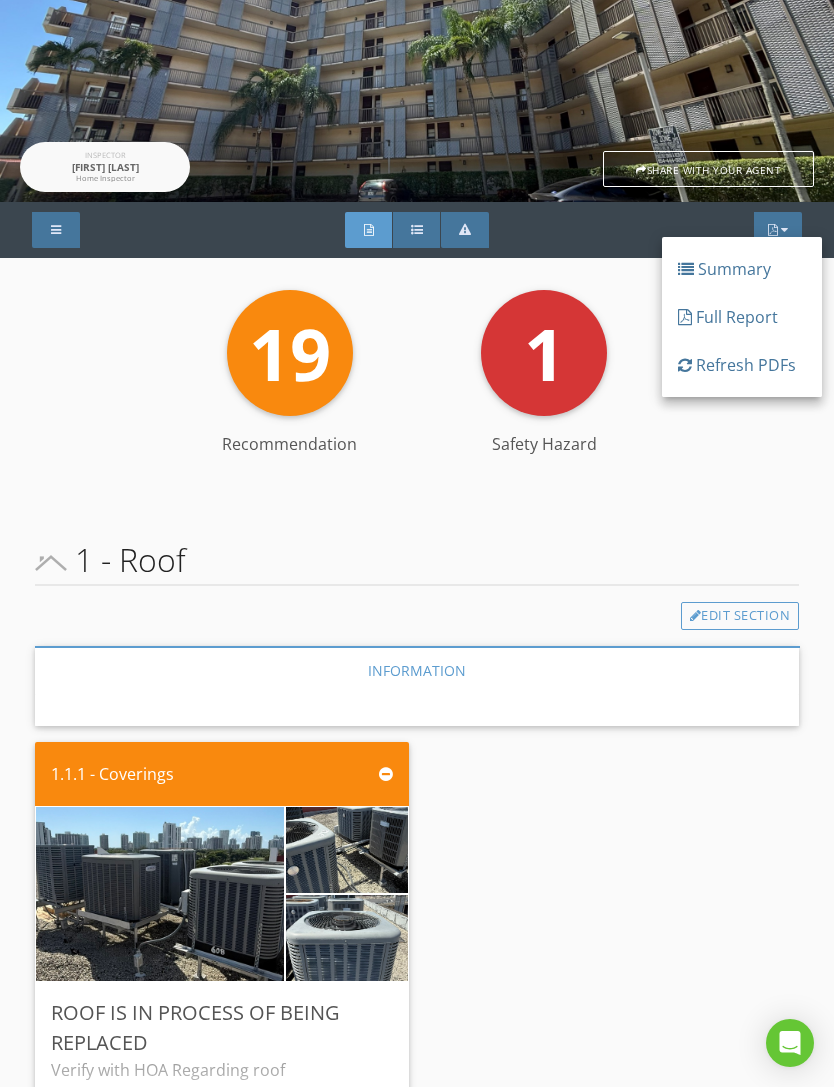 click on "Full Report" at bounding box center [742, 317] 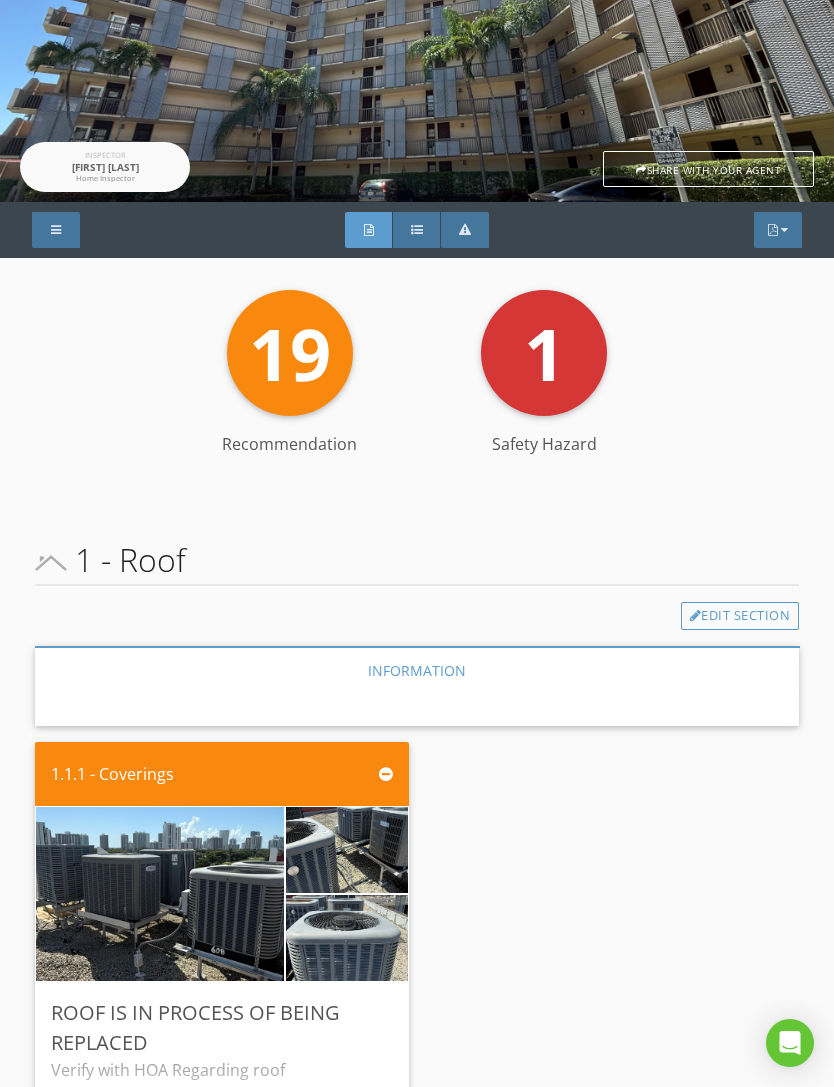 click at bounding box center [56, 230] 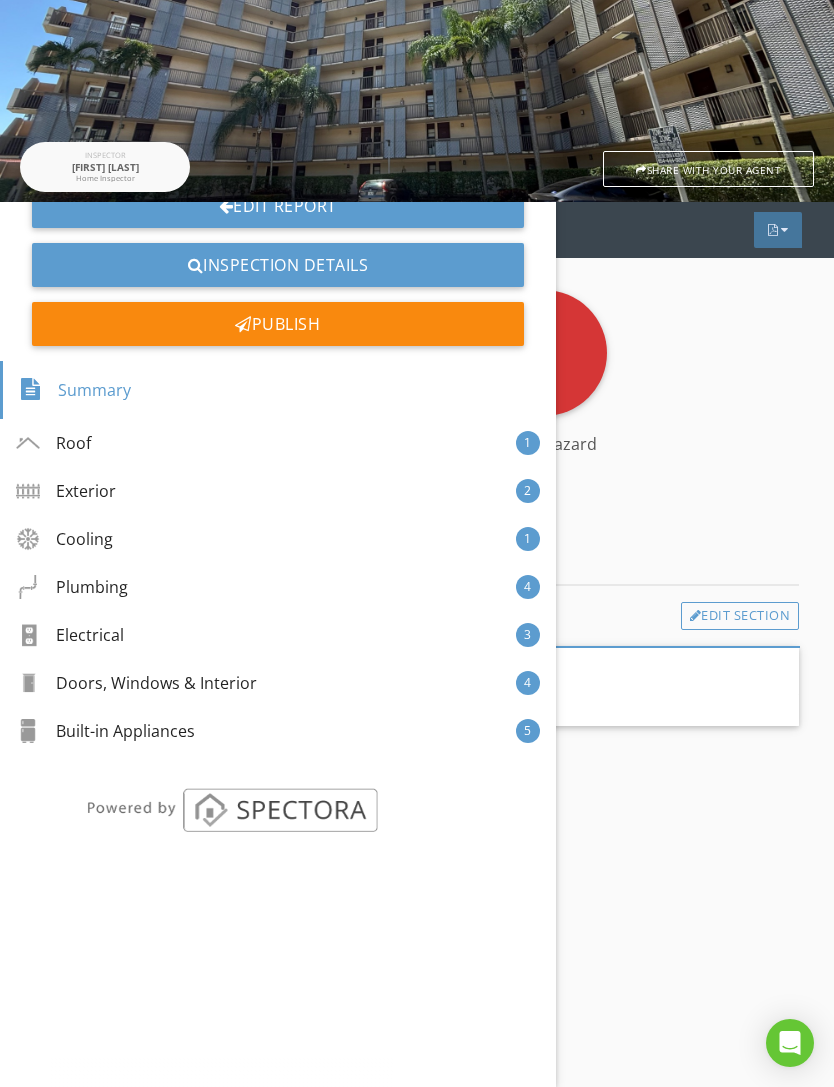 click on "19   Recommendation   1   Safety Hazard" at bounding box center (417, 381) 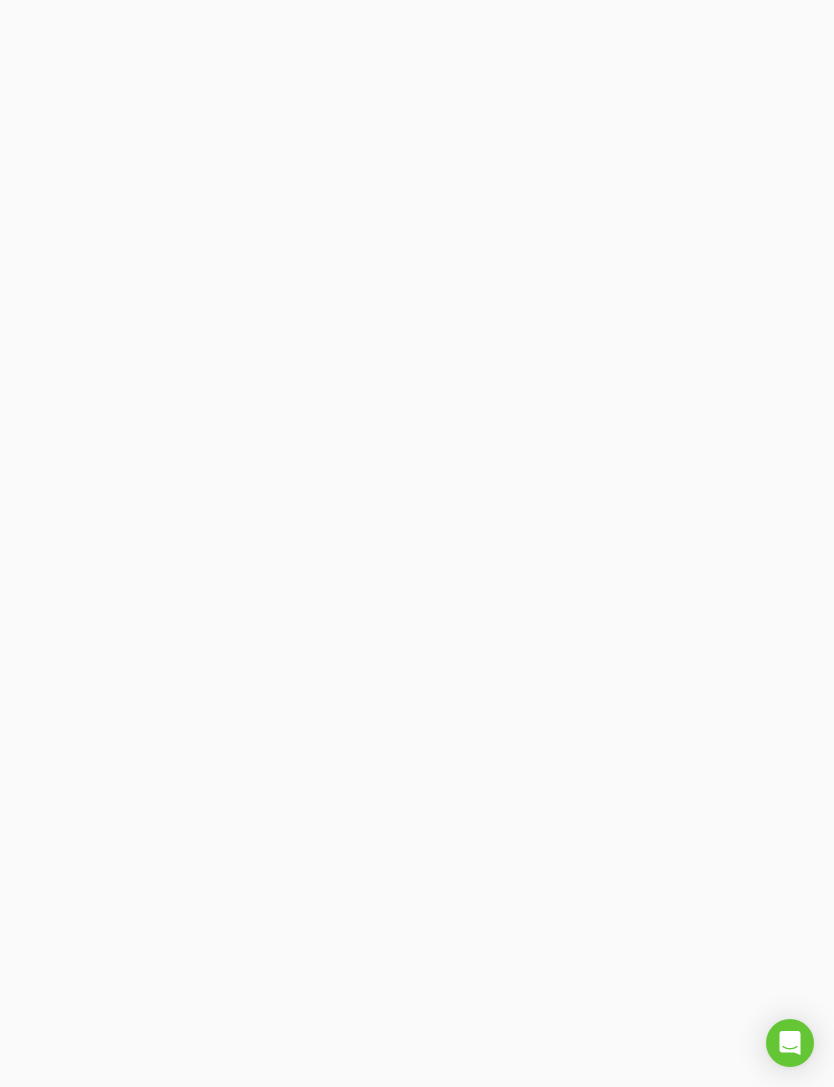 scroll, scrollTop: 0, scrollLeft: 0, axis: both 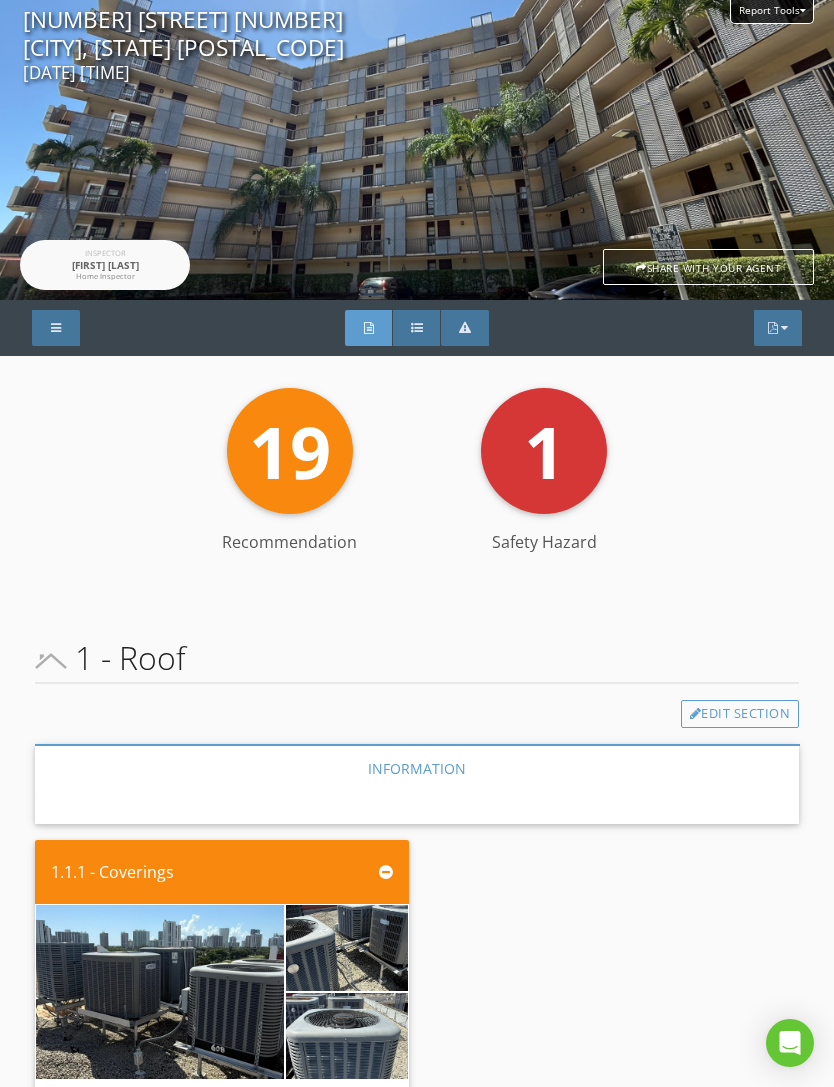 click on "PDF" at bounding box center (778, 328) 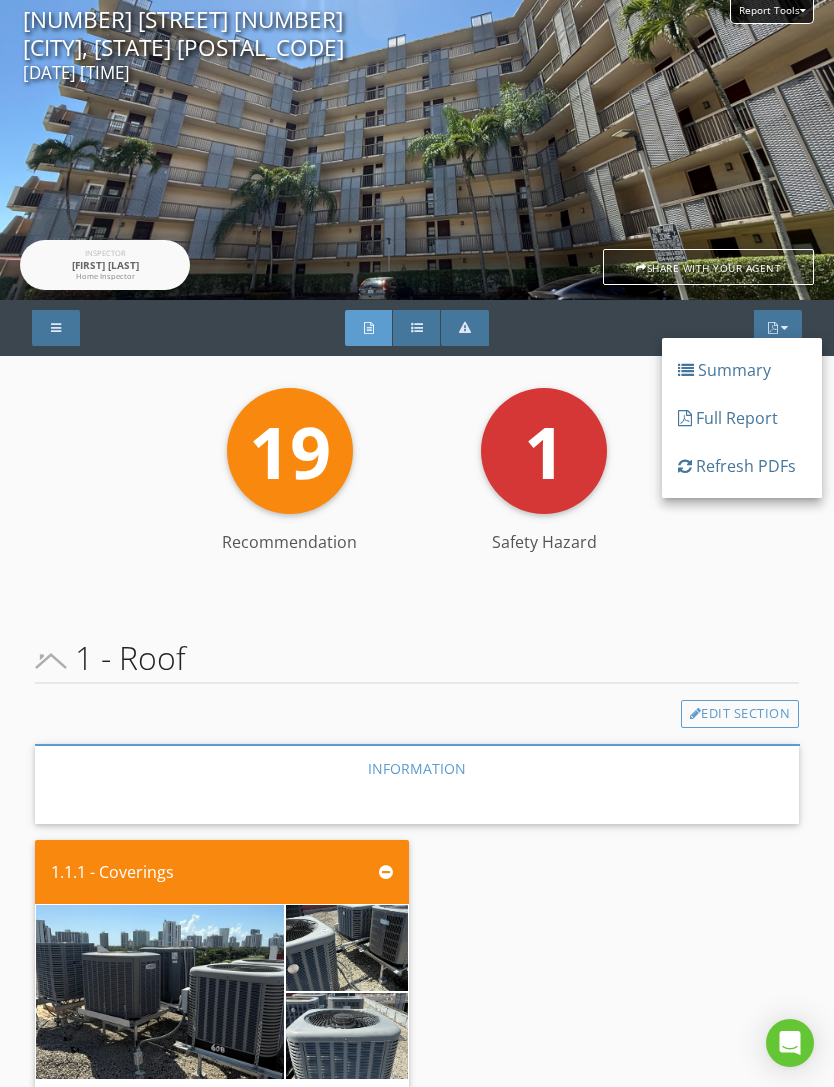 click on "Refresh PDFs" at bounding box center (742, 466) 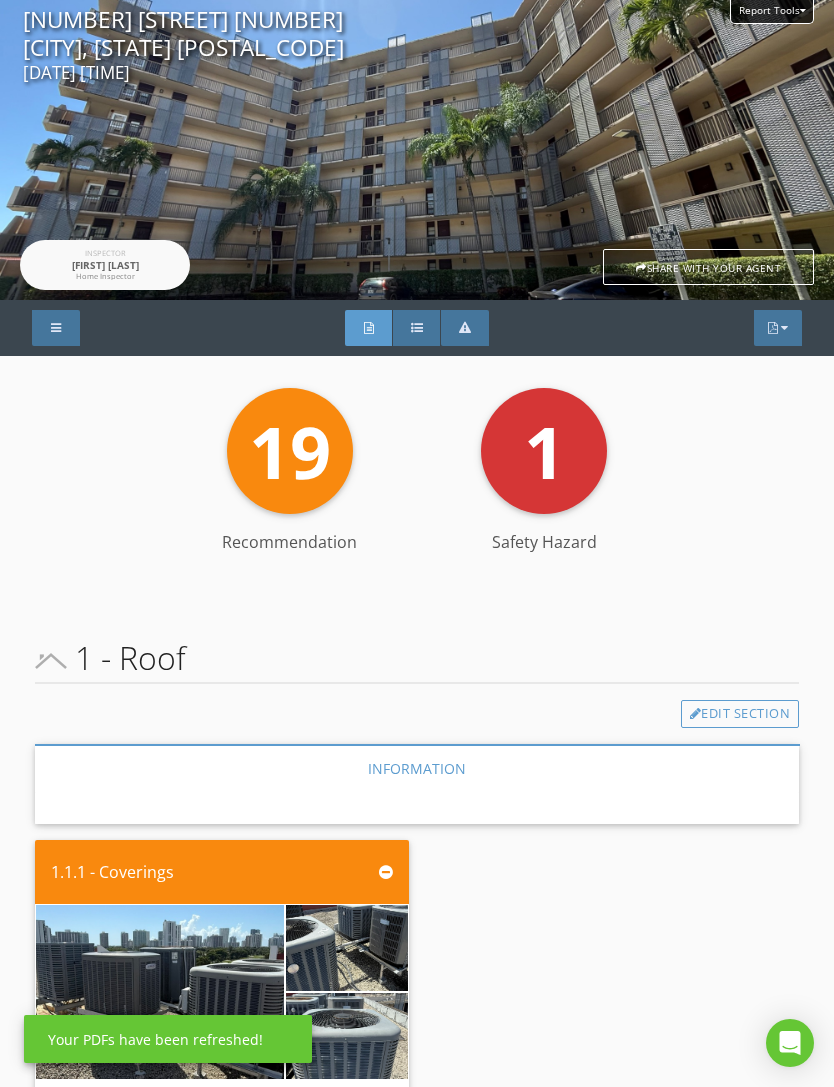 click on "PDF" at bounding box center (778, 328) 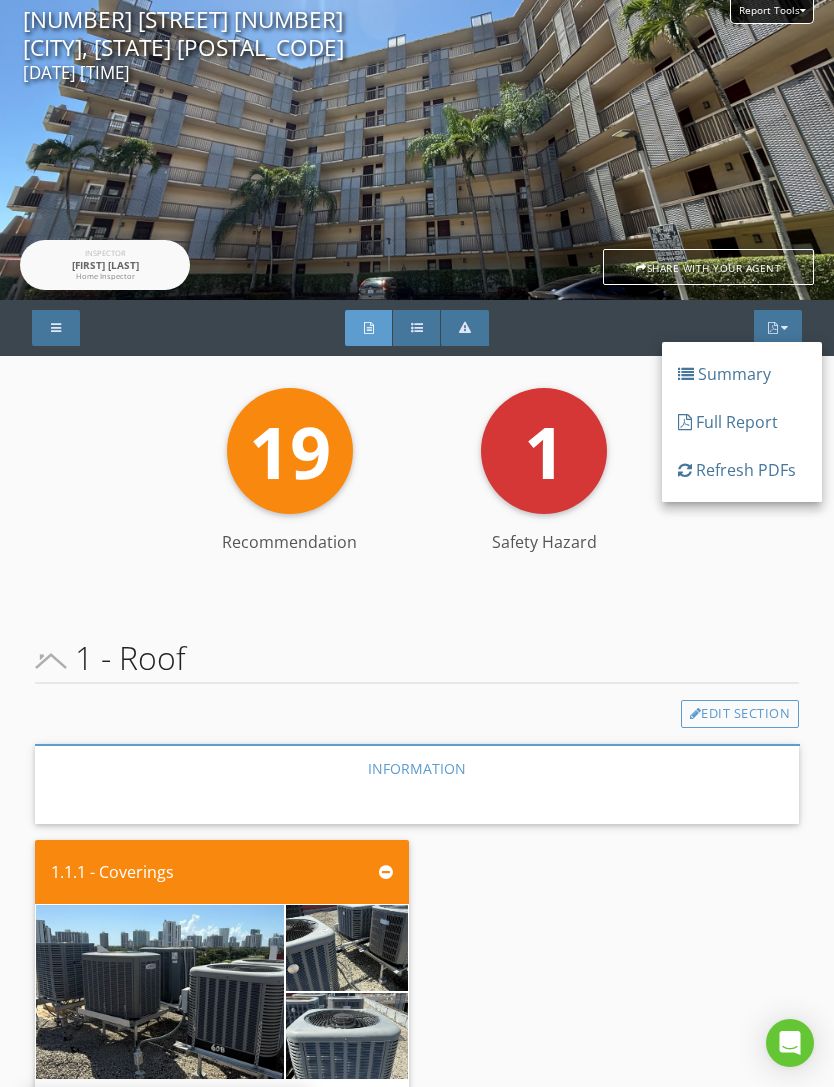 click on "Full Report" at bounding box center (742, 422) 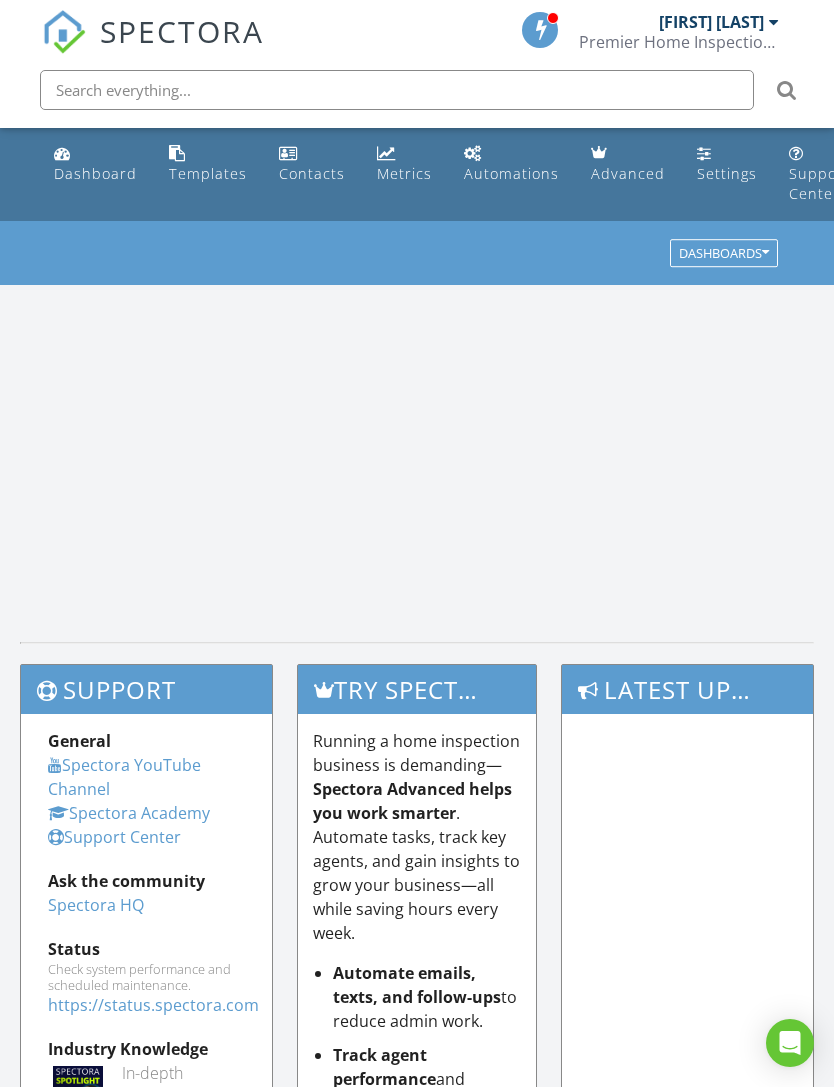 scroll, scrollTop: 0, scrollLeft: 0, axis: both 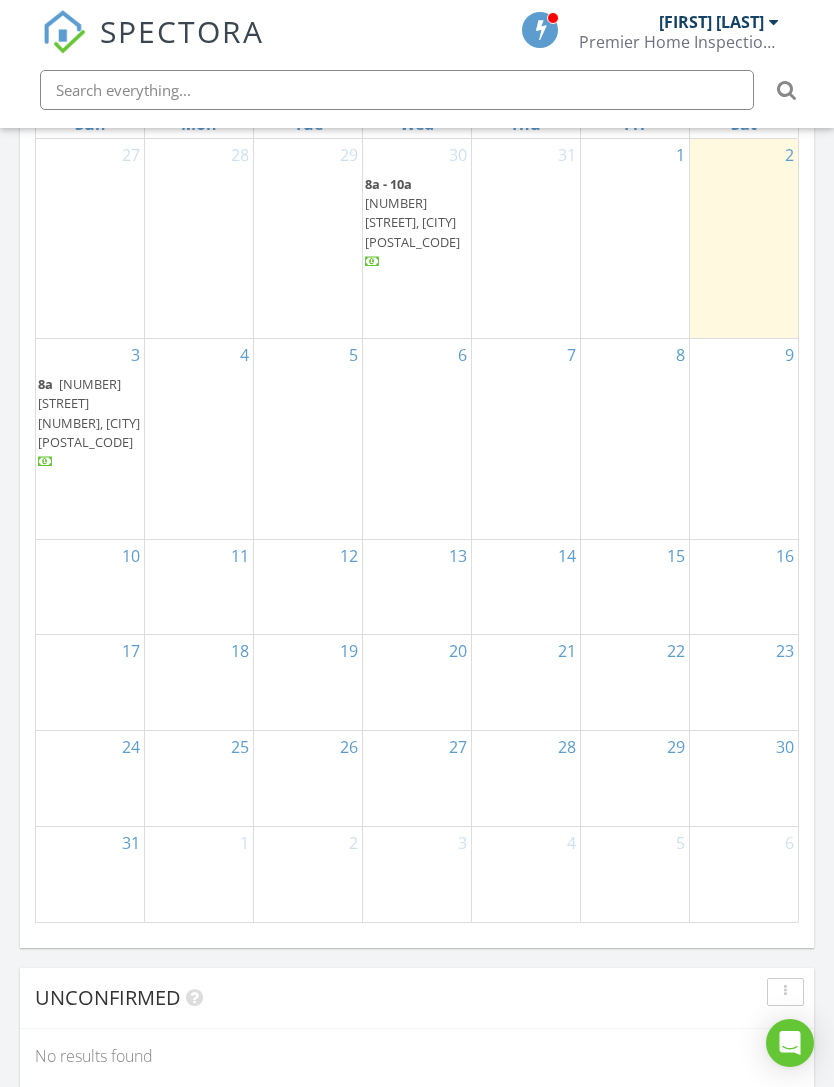 click on "[NUMBER] [STREET] [NUMBER], [CITY] [POSTAL_CODE]" at bounding box center (89, 413) 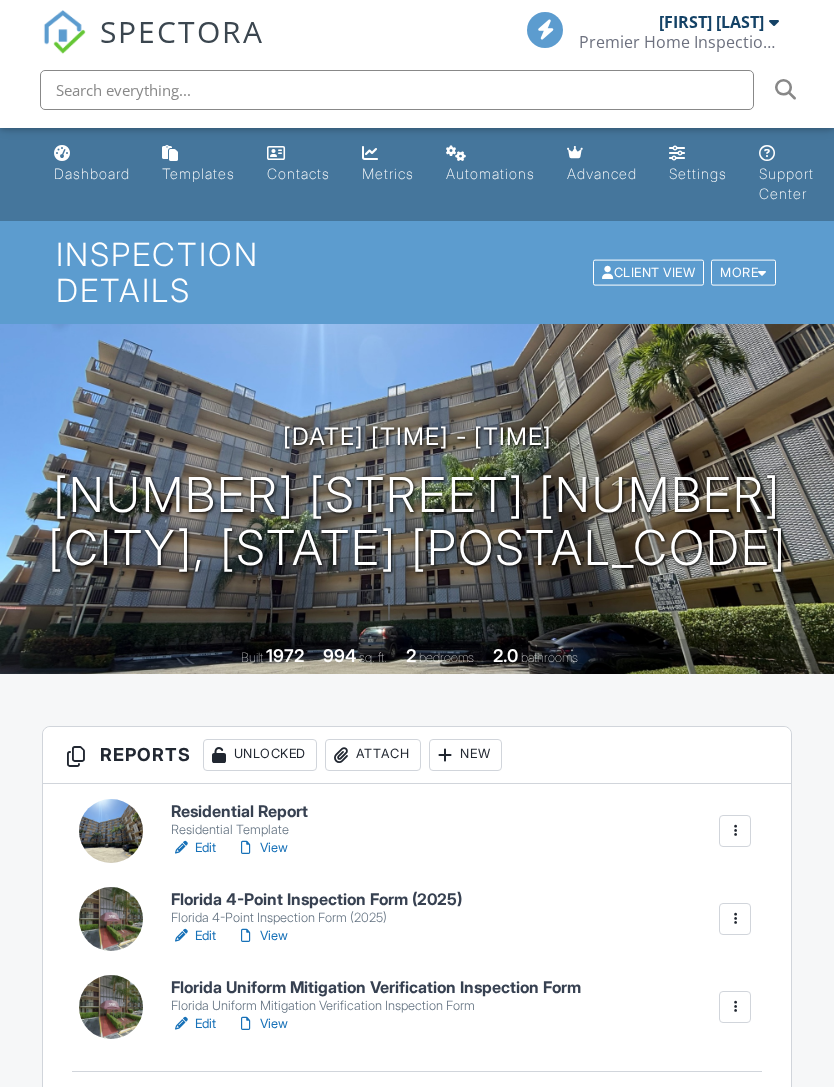 scroll, scrollTop: 0, scrollLeft: 0, axis: both 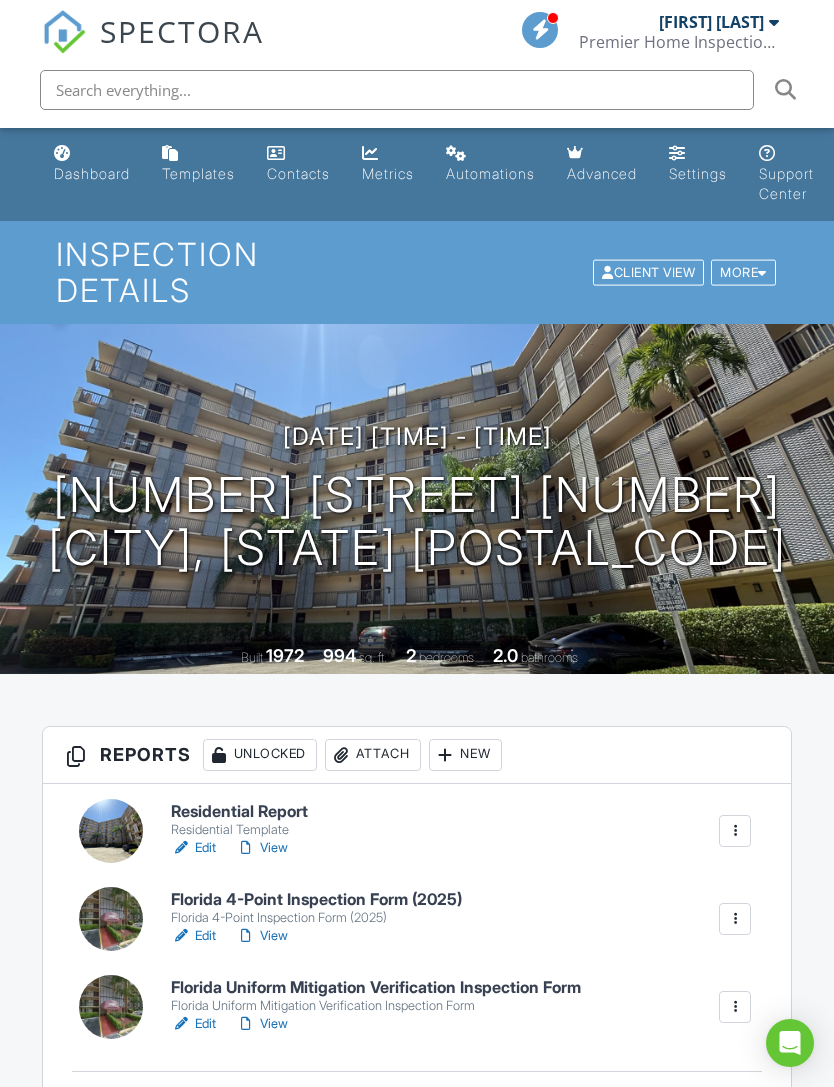 click on "[DATE]  [TIME] - [TIME]" at bounding box center (417, 436) 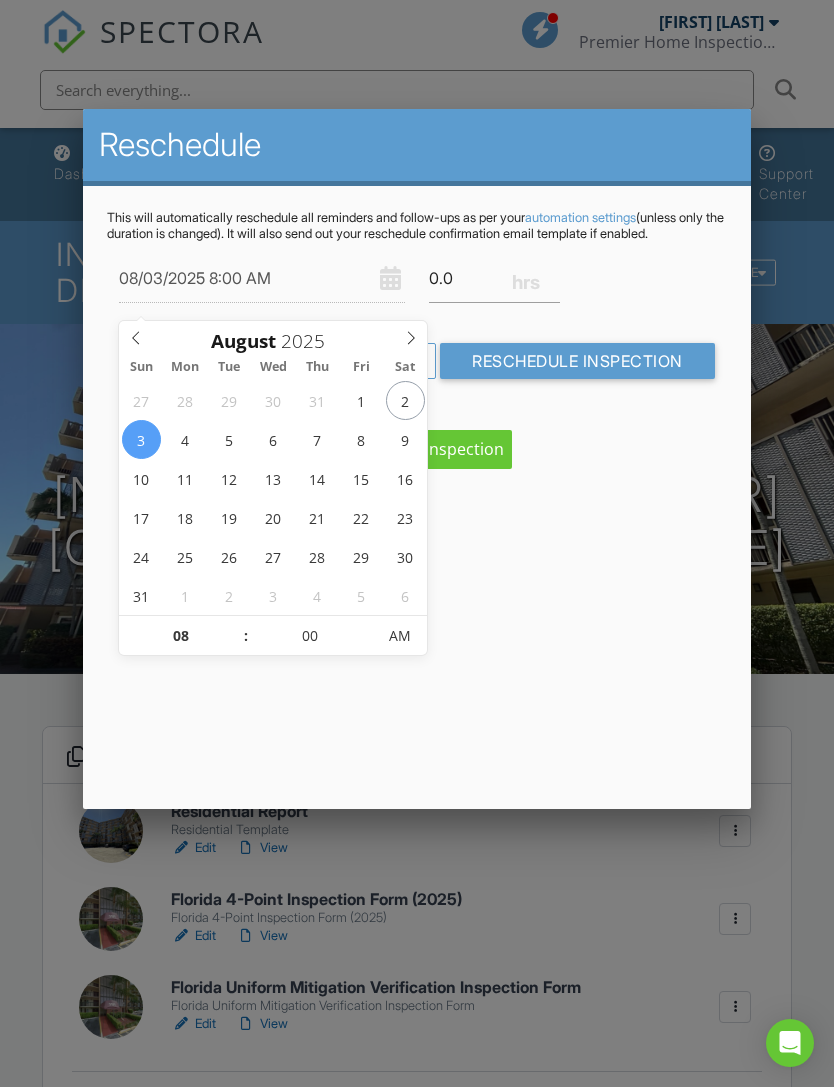 type on "08/01/2025 8:00 AM" 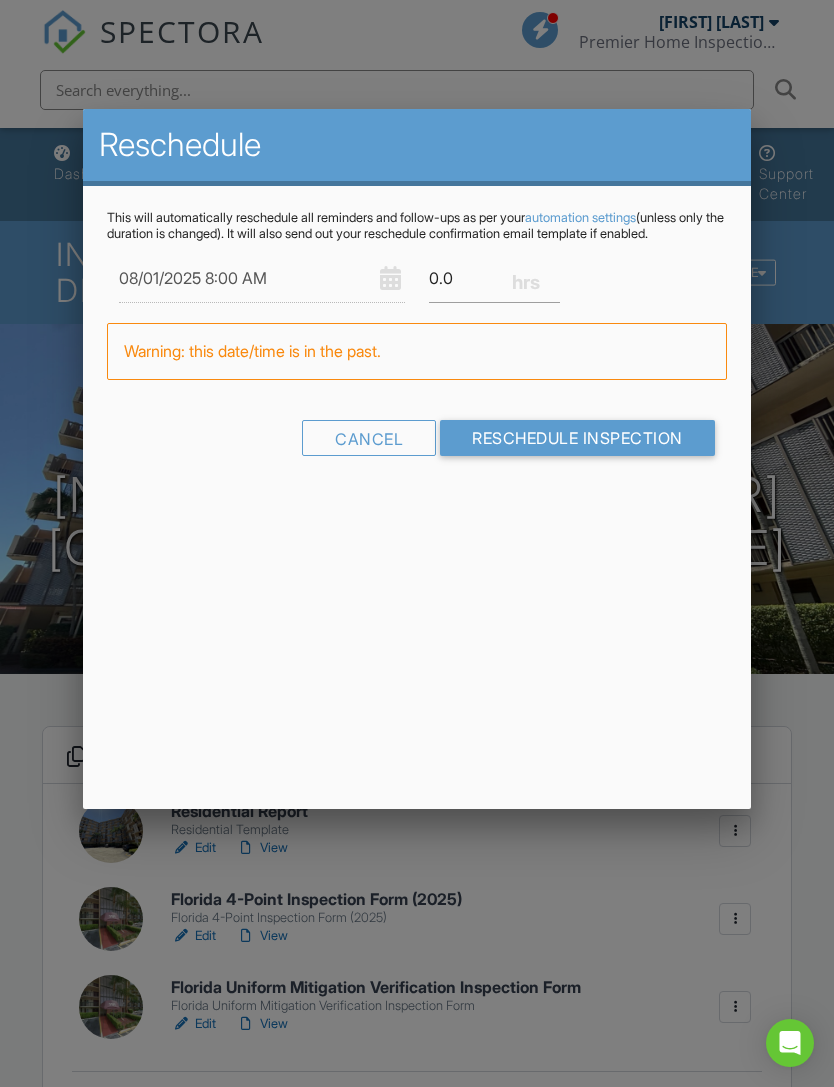 click on "Reschedule Inspection" at bounding box center [577, 438] 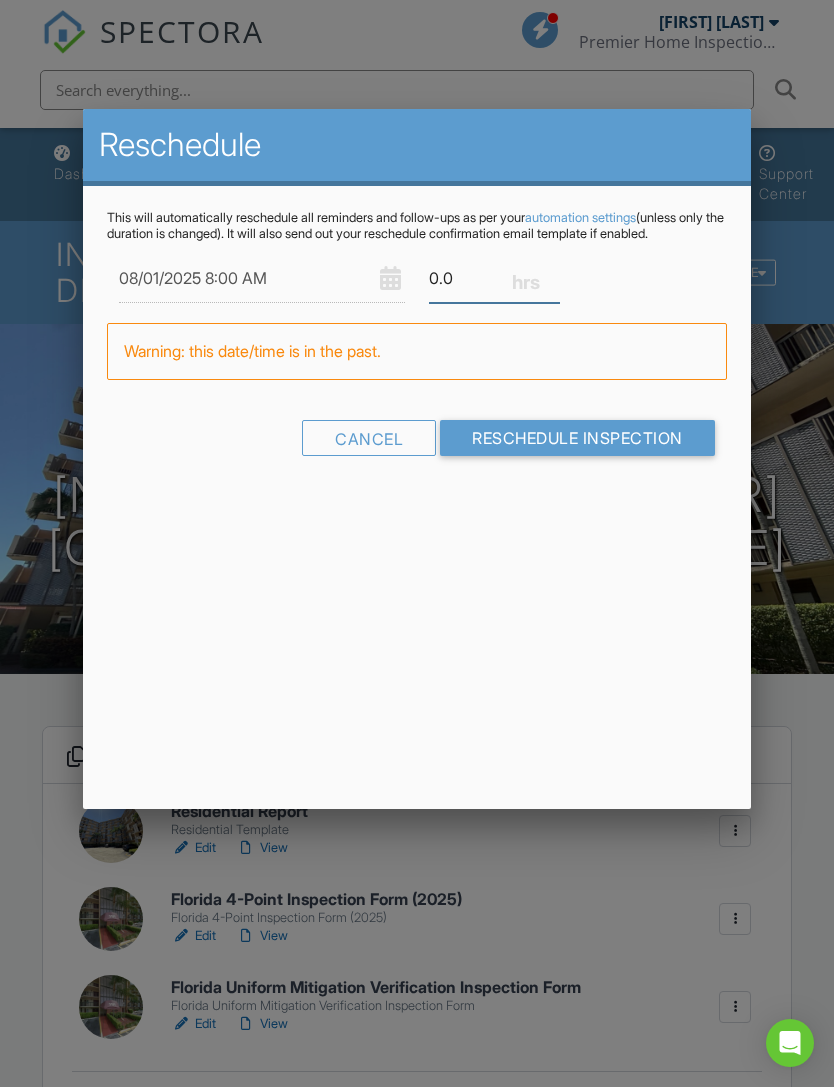 type on "0" 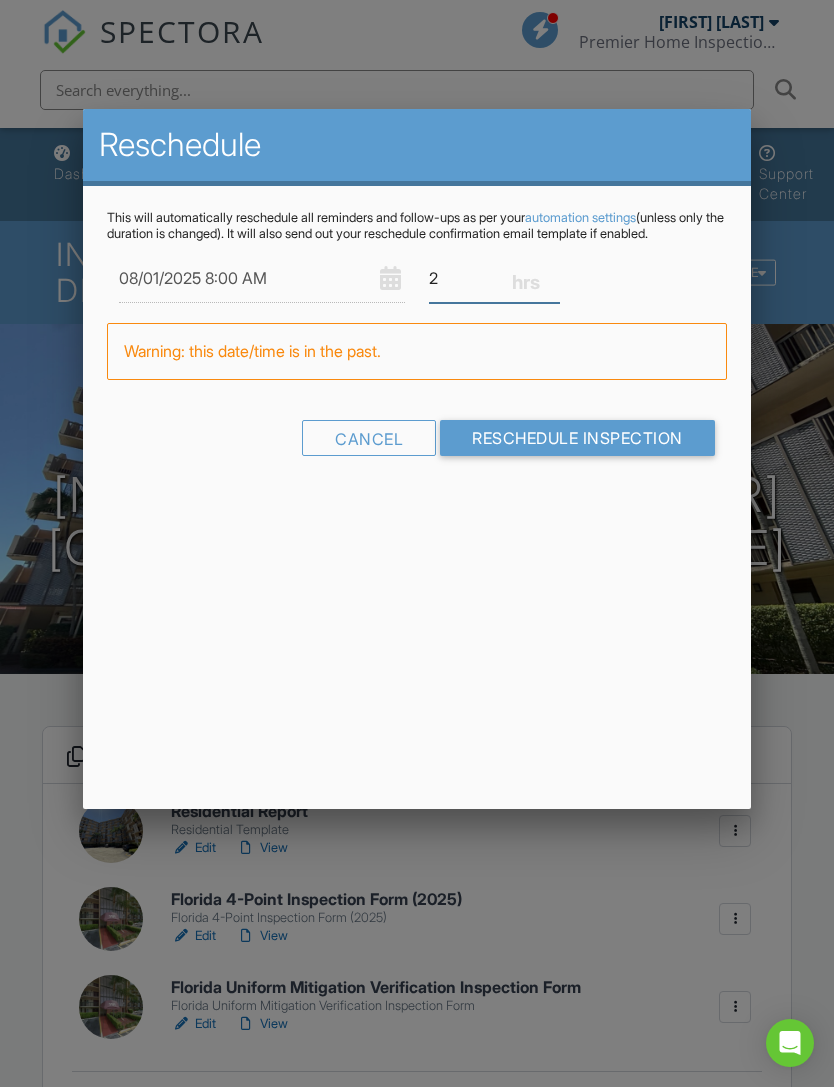 type on "2" 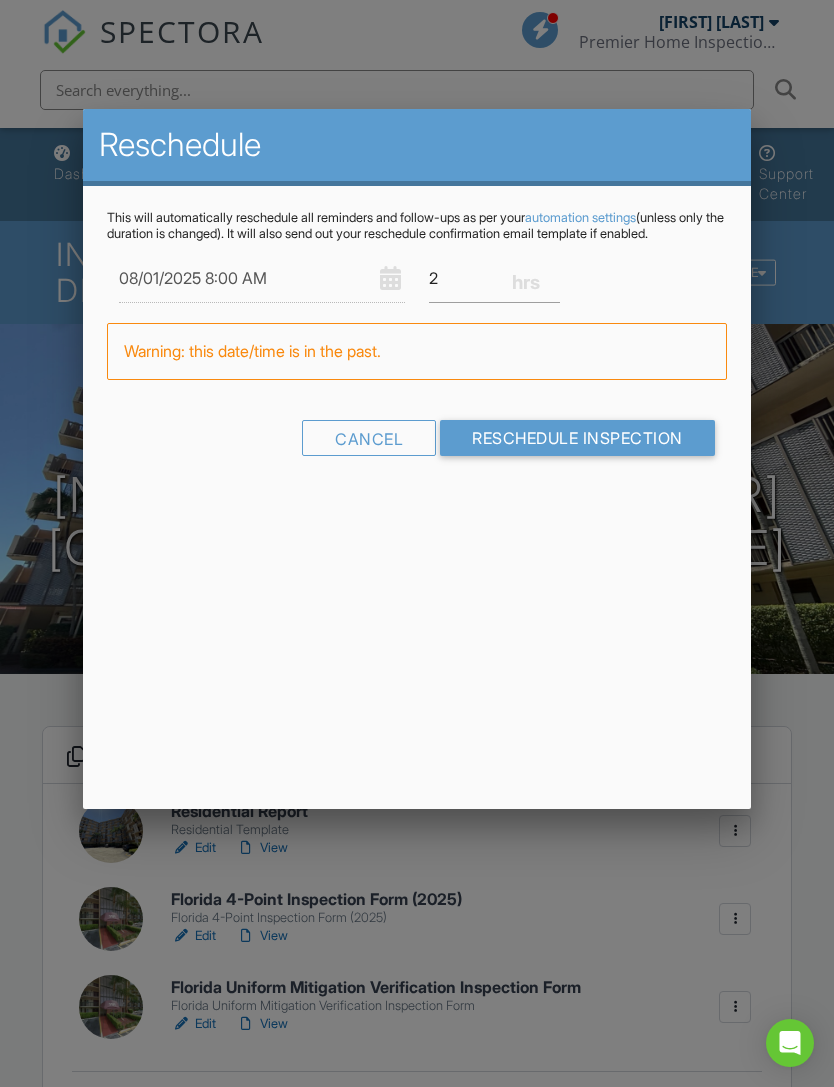 click on "Reschedule Inspection" at bounding box center [577, 438] 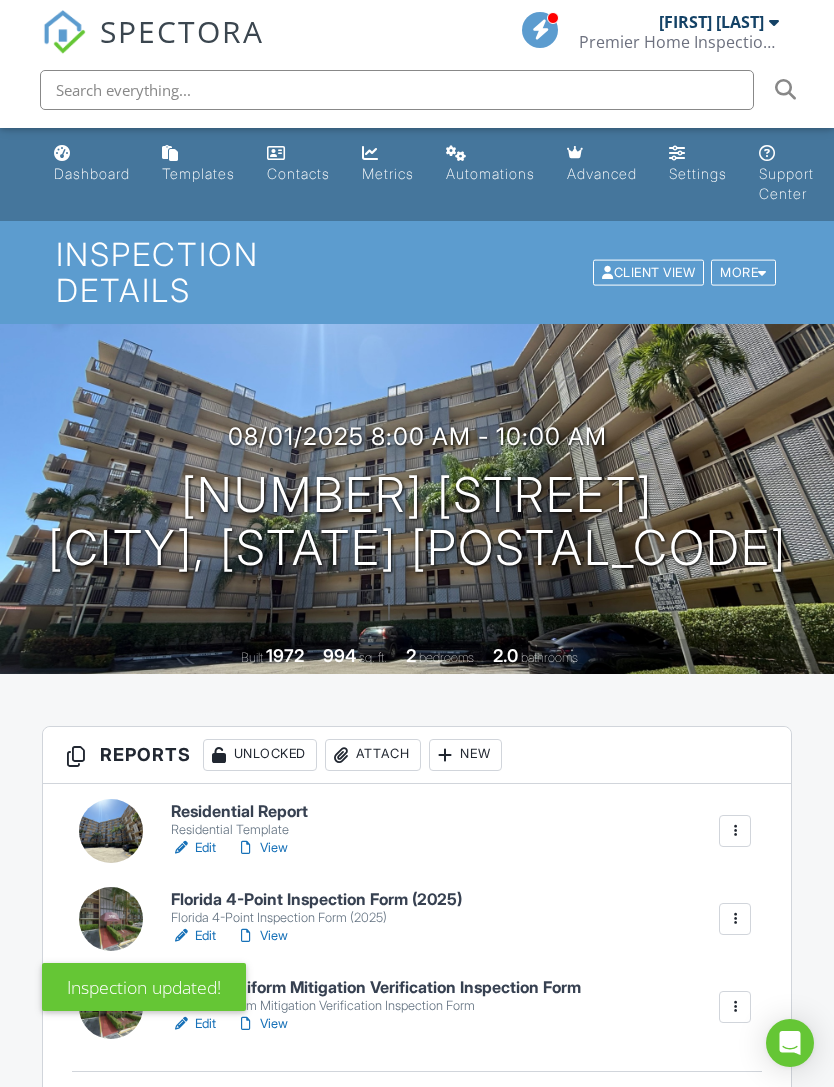 scroll, scrollTop: 0, scrollLeft: 0, axis: both 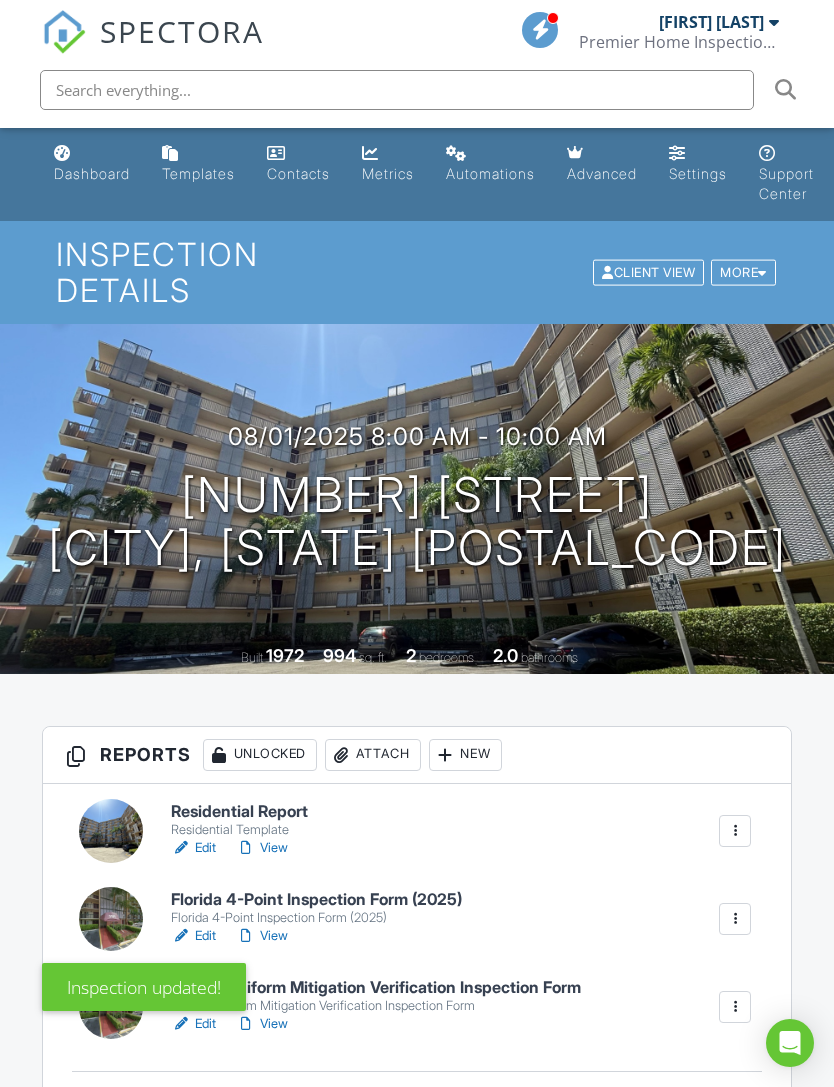 click on "Residential Report
Residential Template
Edit
View
Quick Publish
Copy
Delete" at bounding box center [461, 830] 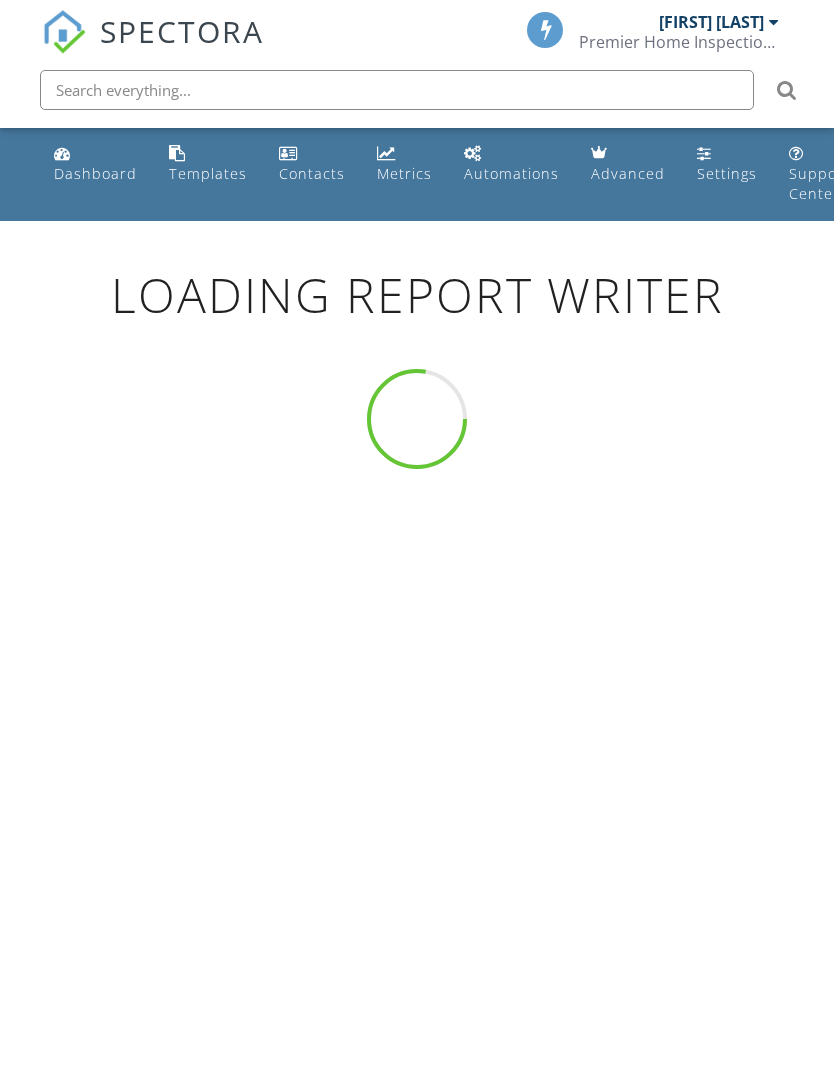scroll, scrollTop: 0, scrollLeft: 0, axis: both 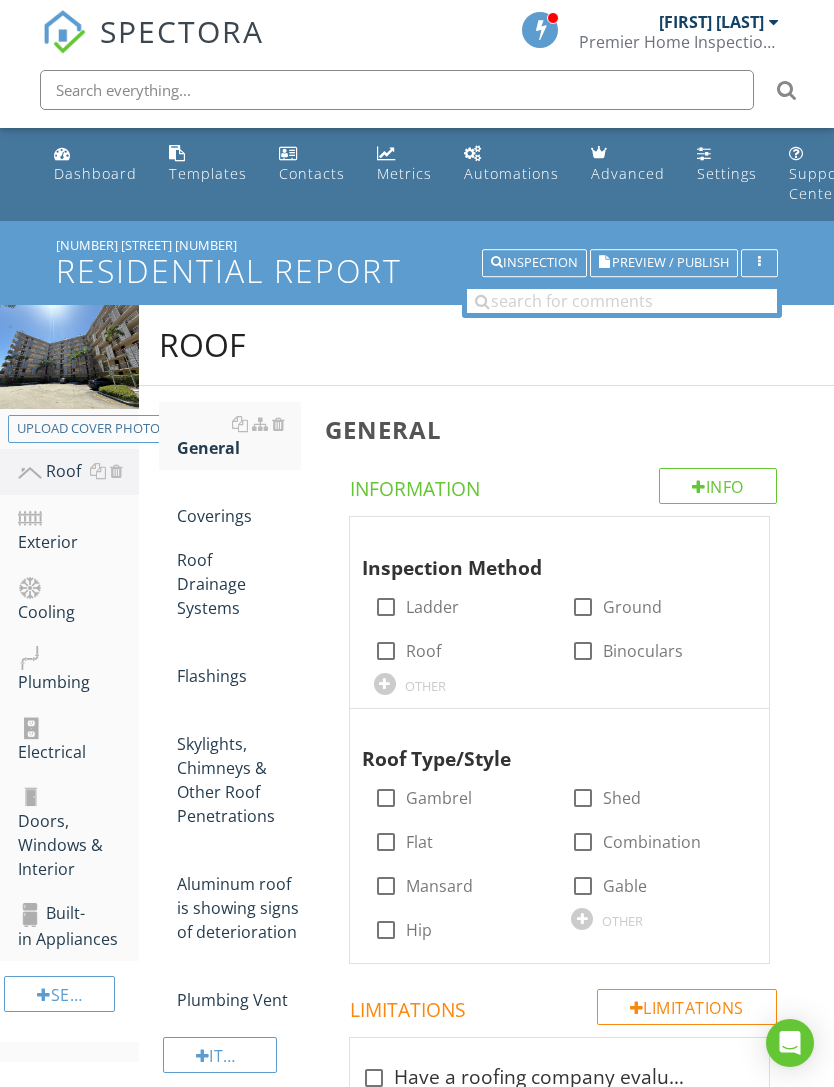 click on "Preview / Publish" at bounding box center [670, 263] 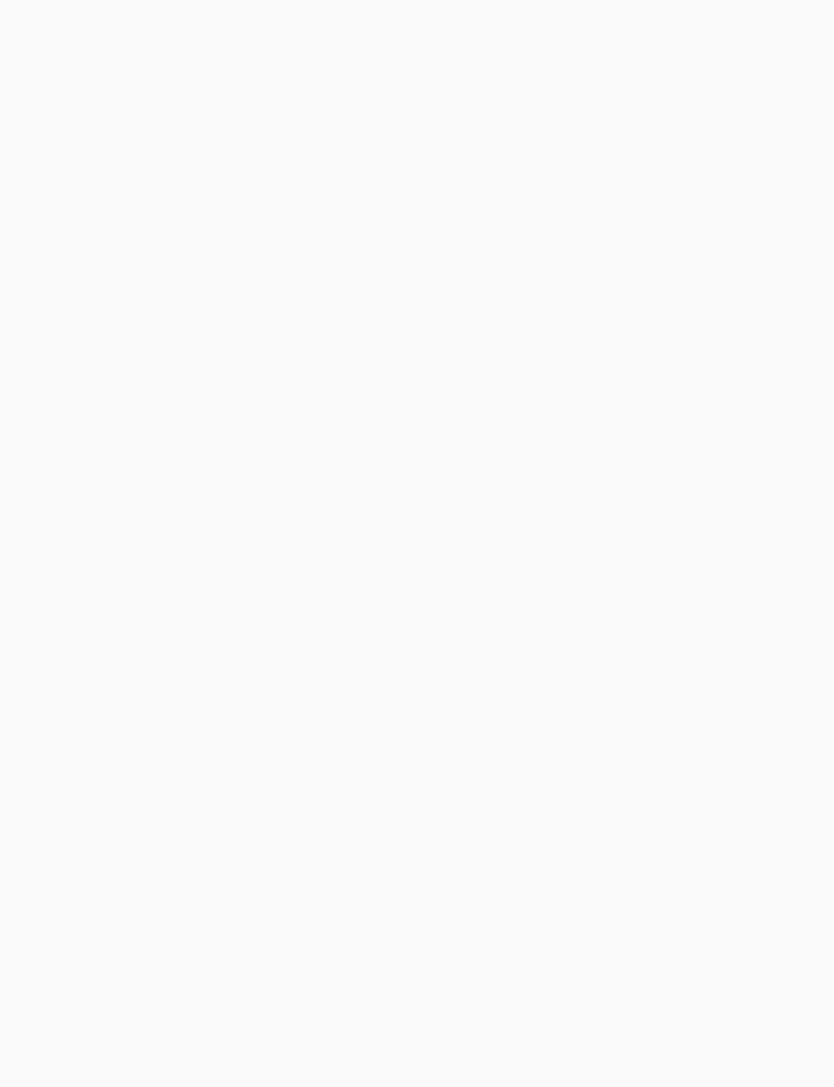 scroll, scrollTop: 0, scrollLeft: 0, axis: both 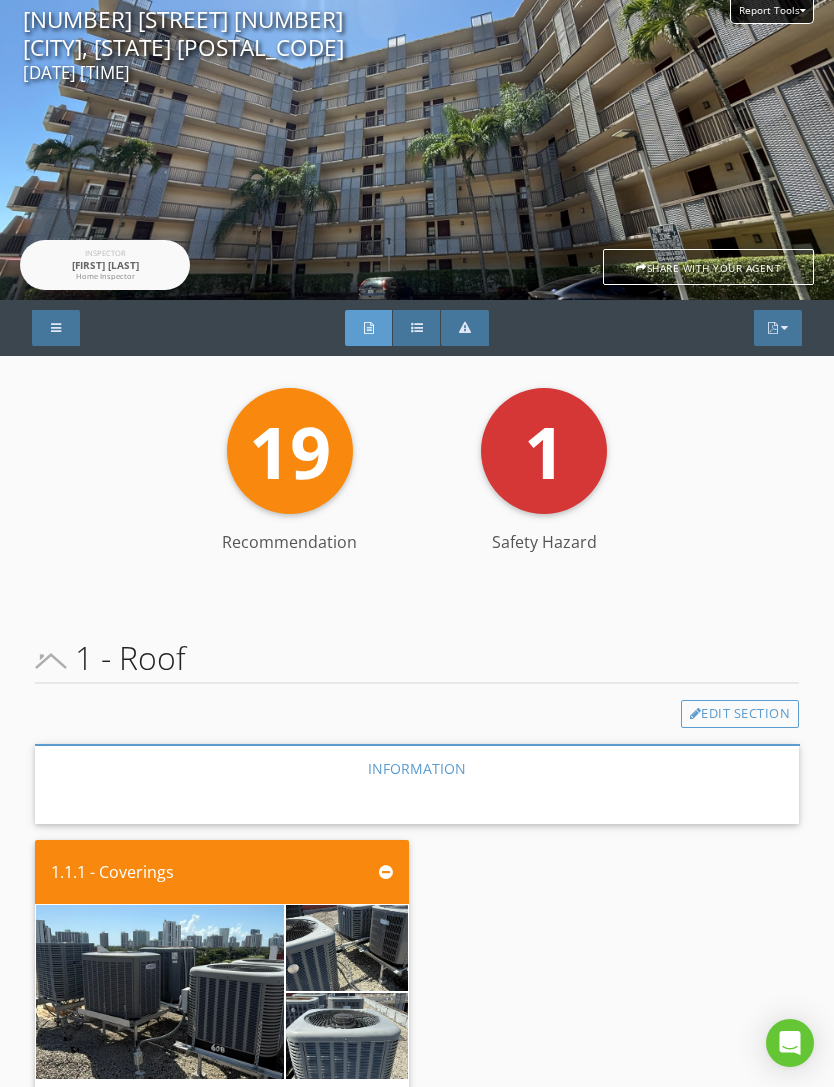 click on "PDF" at bounding box center (778, 328) 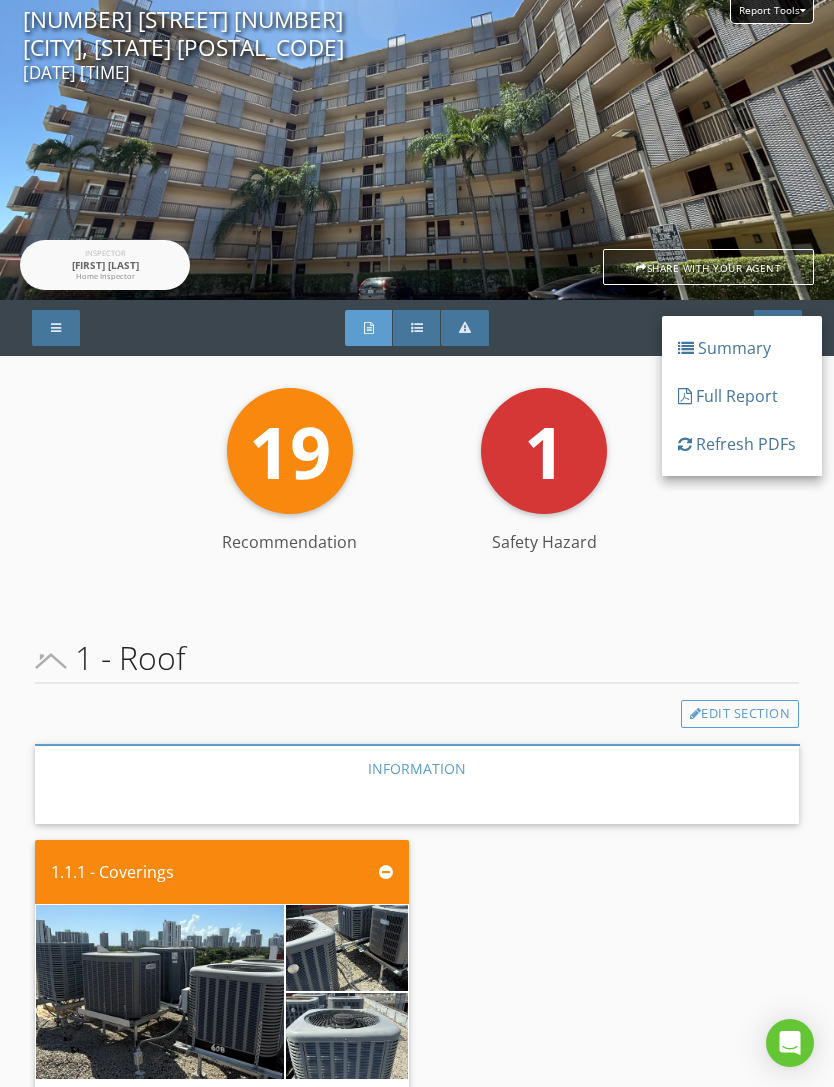 click on "Full Report" at bounding box center (742, 396) 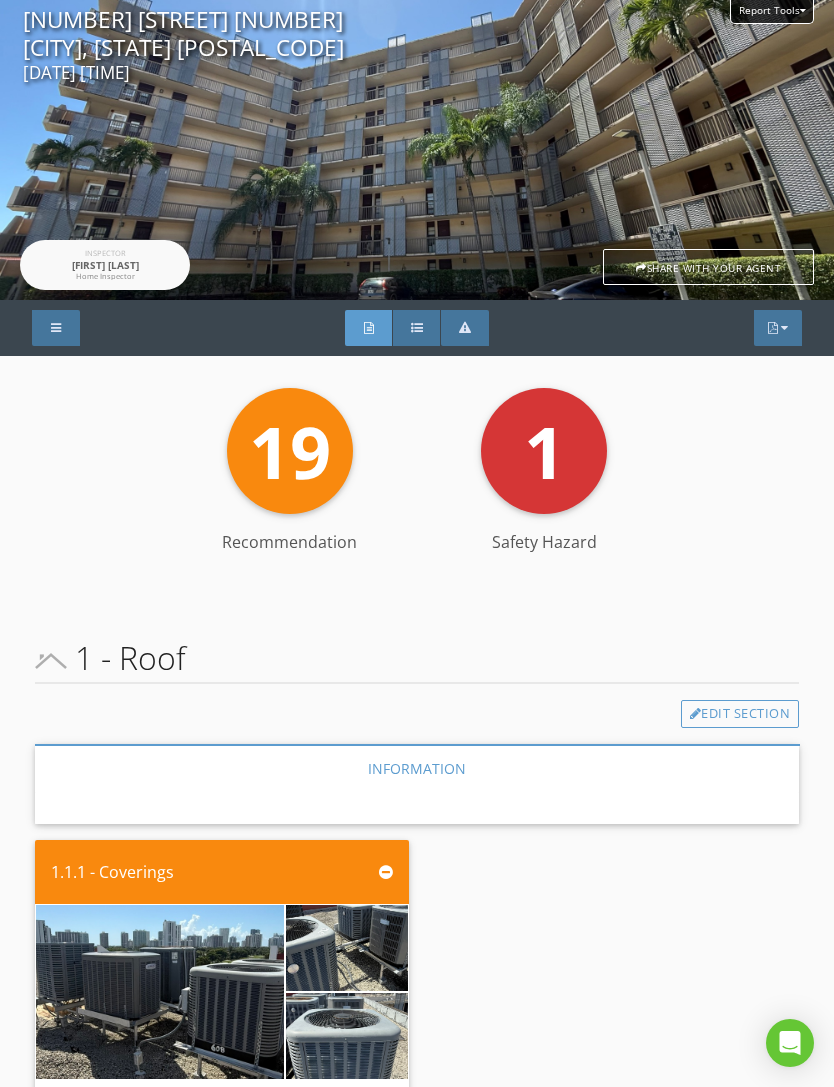 click on "PDF" at bounding box center [778, 328] 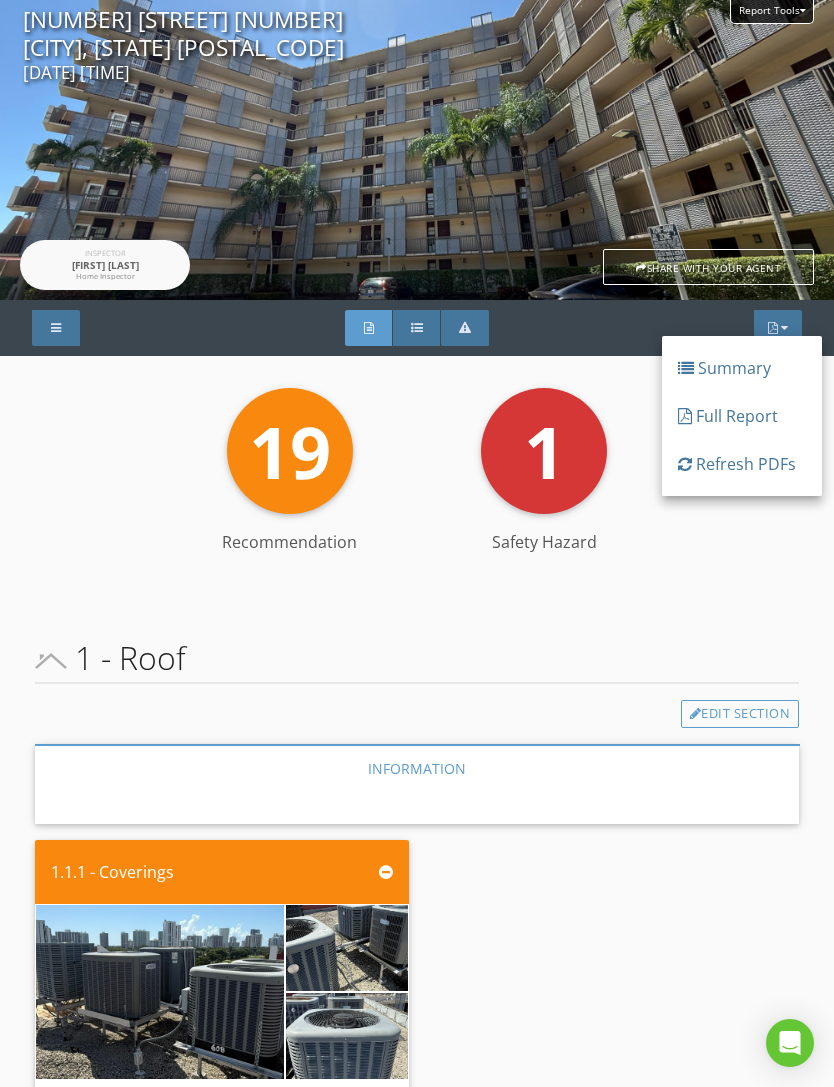 click on "Refresh PDFs" at bounding box center (742, 464) 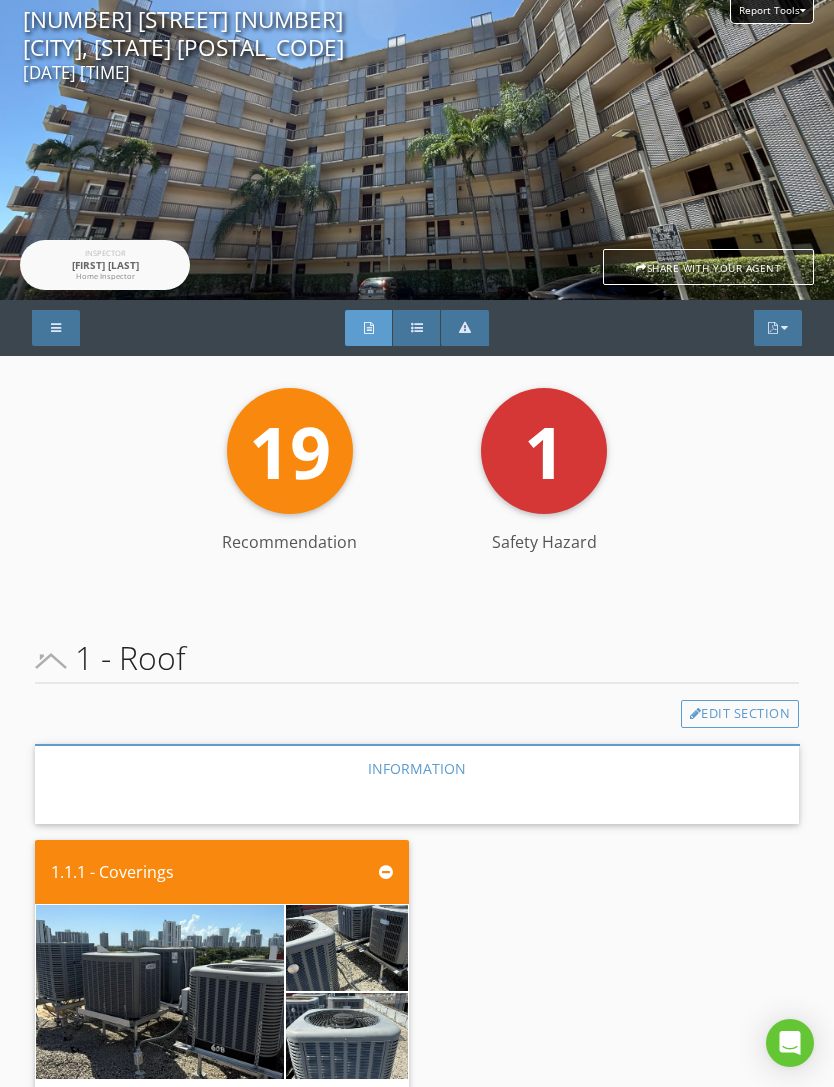 click at bounding box center [773, 328] 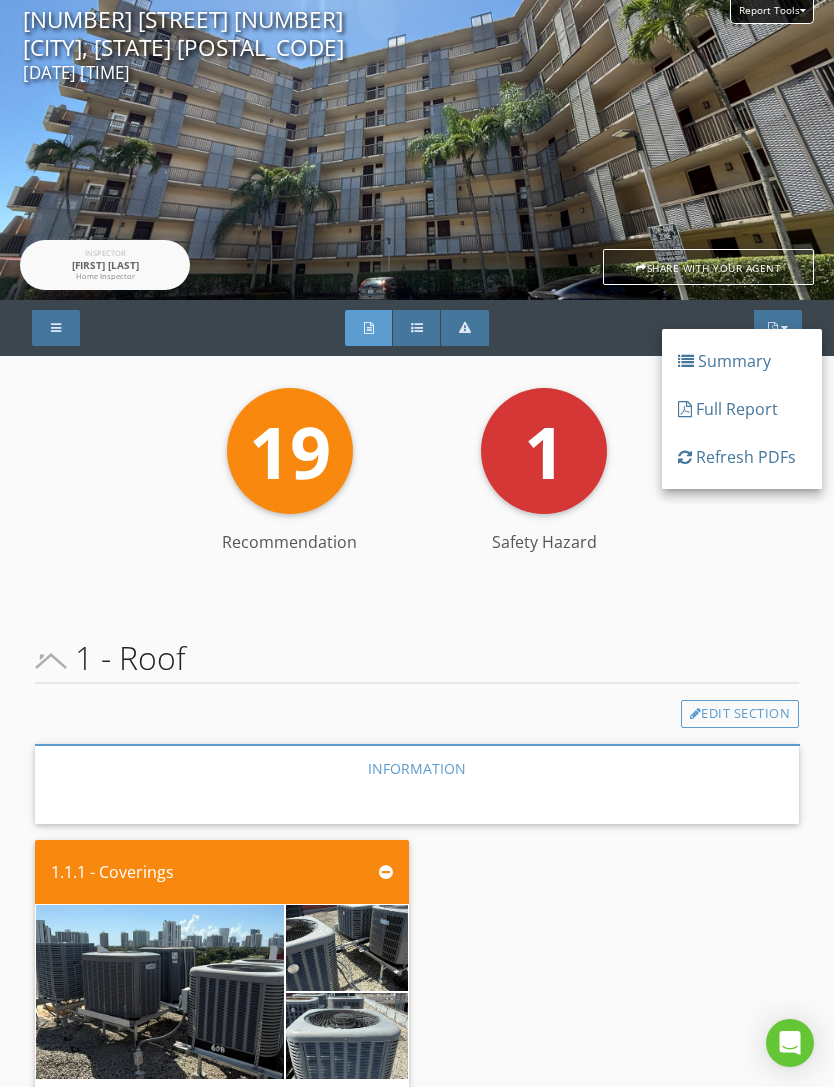 click on "Full Report" at bounding box center [742, 409] 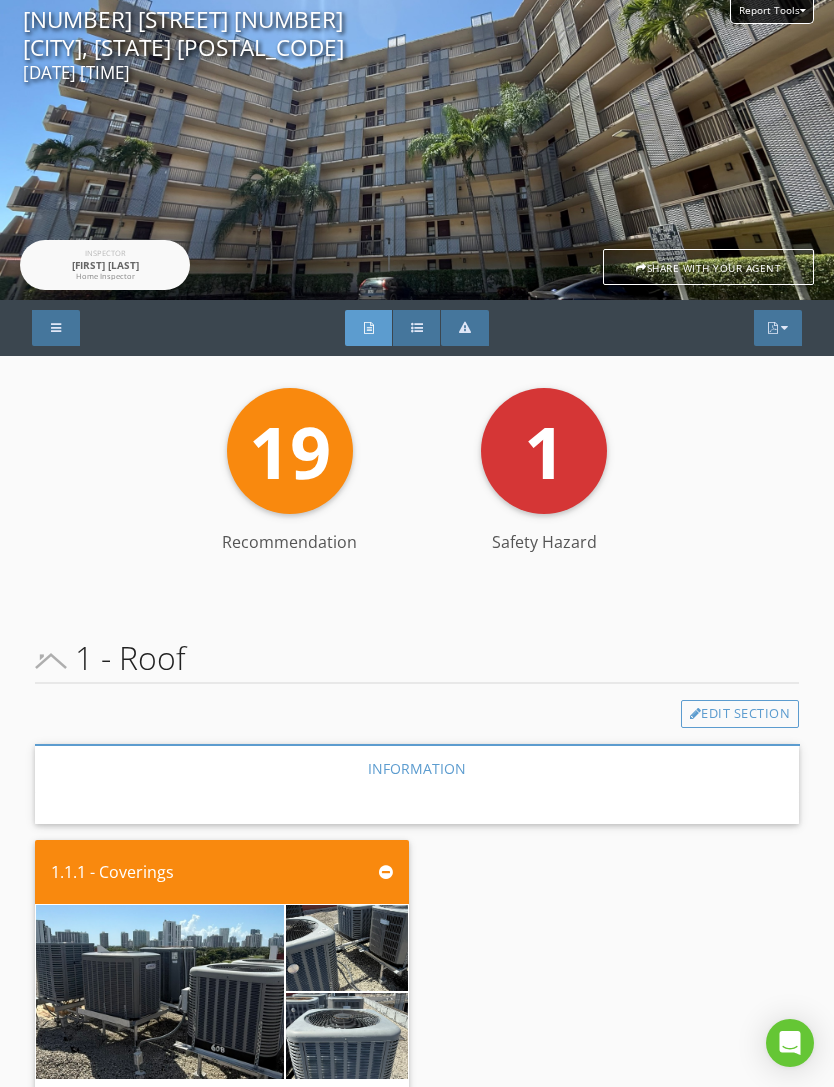 click at bounding box center [56, 328] 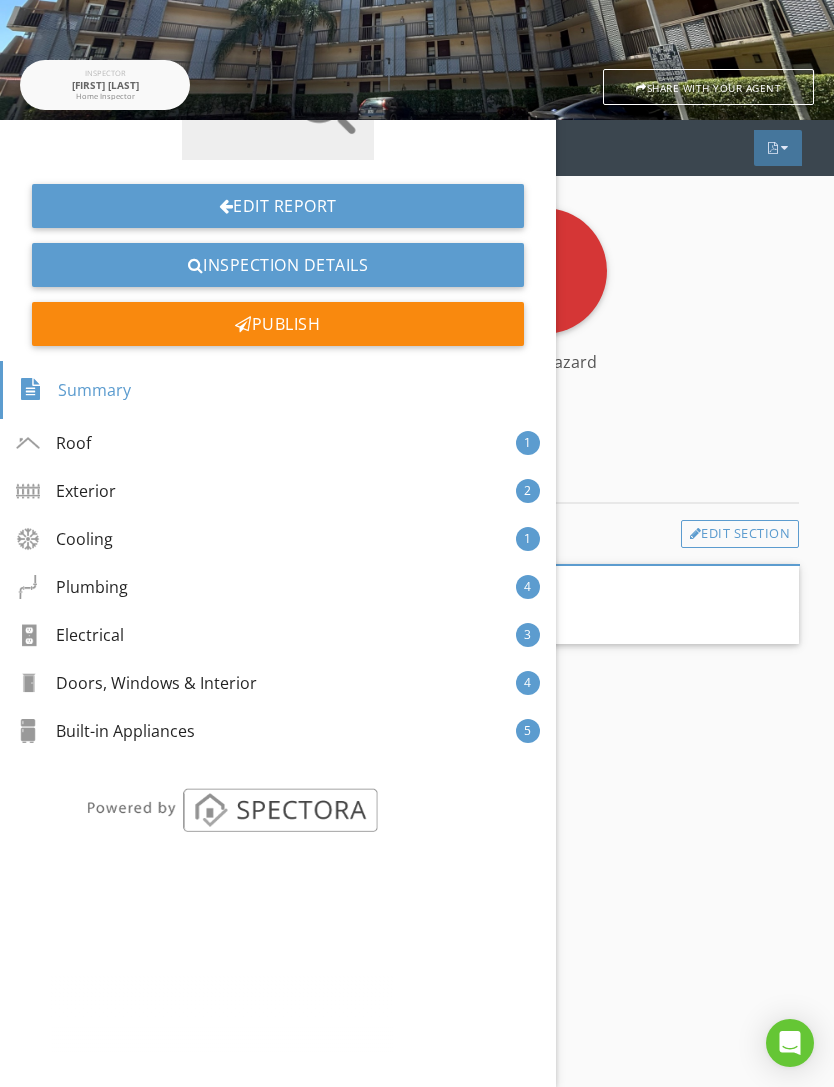 scroll, scrollTop: 182, scrollLeft: 0, axis: vertical 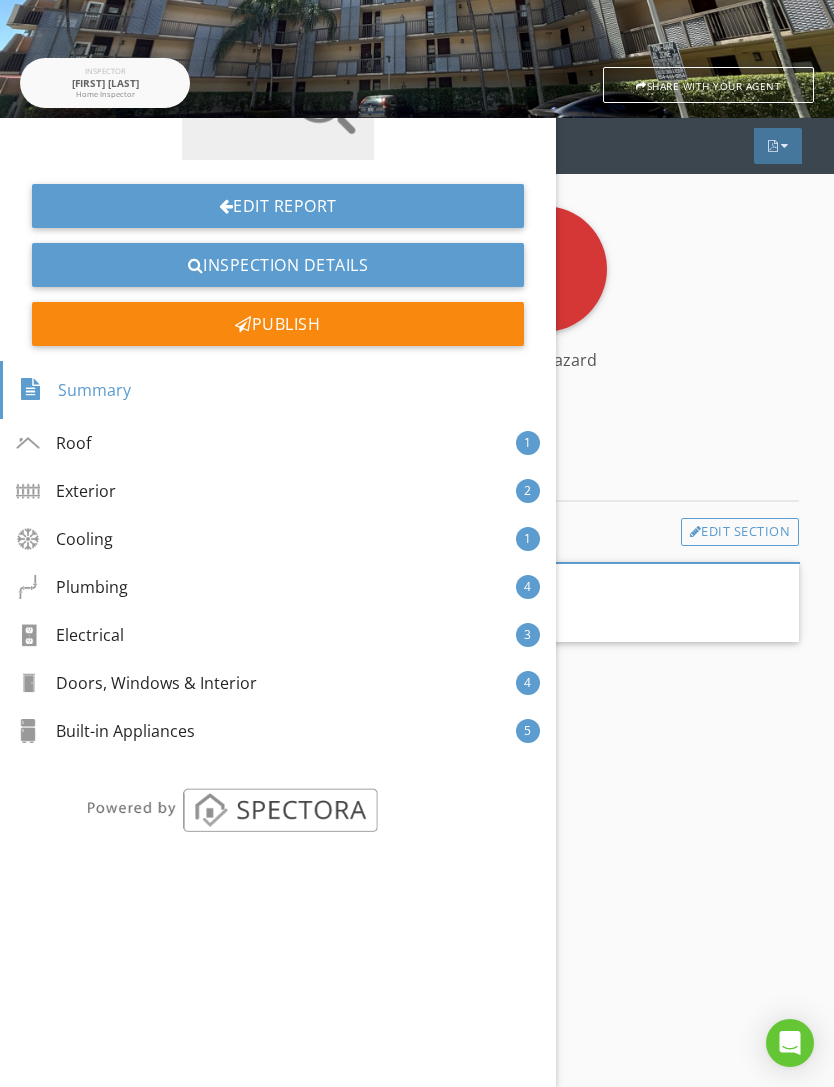 click on "Edit Report" at bounding box center [278, 206] 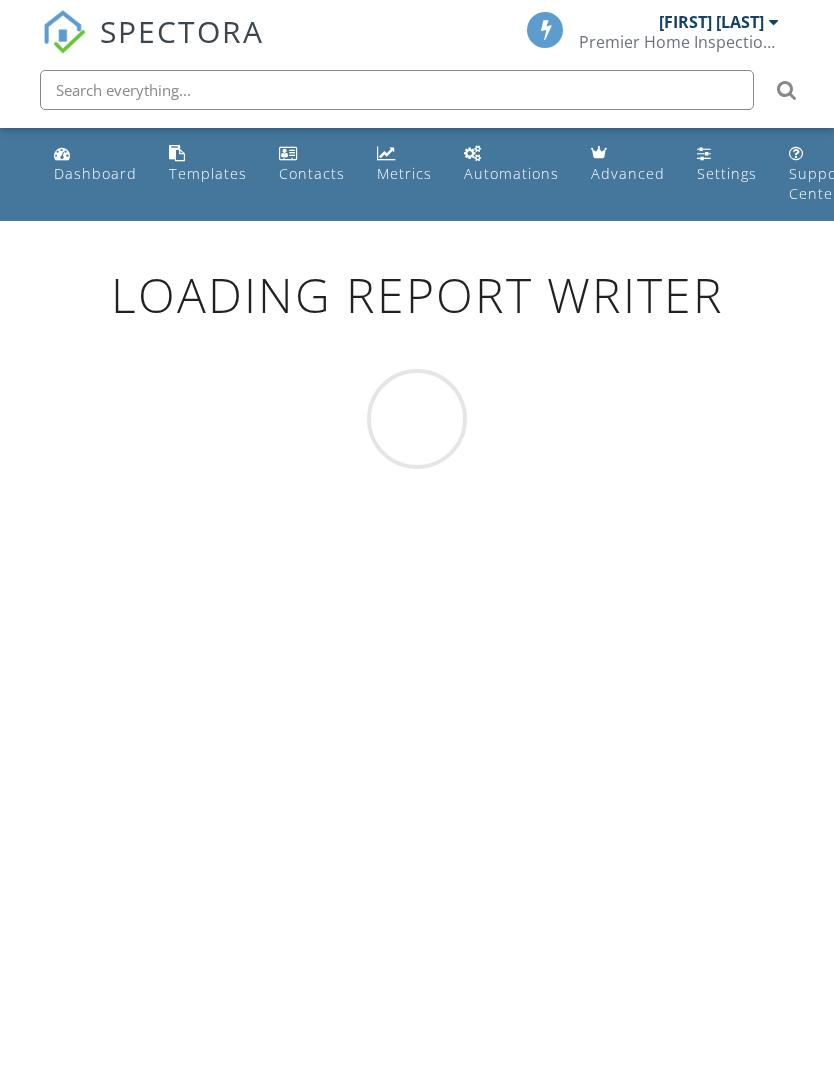 scroll, scrollTop: 0, scrollLeft: 0, axis: both 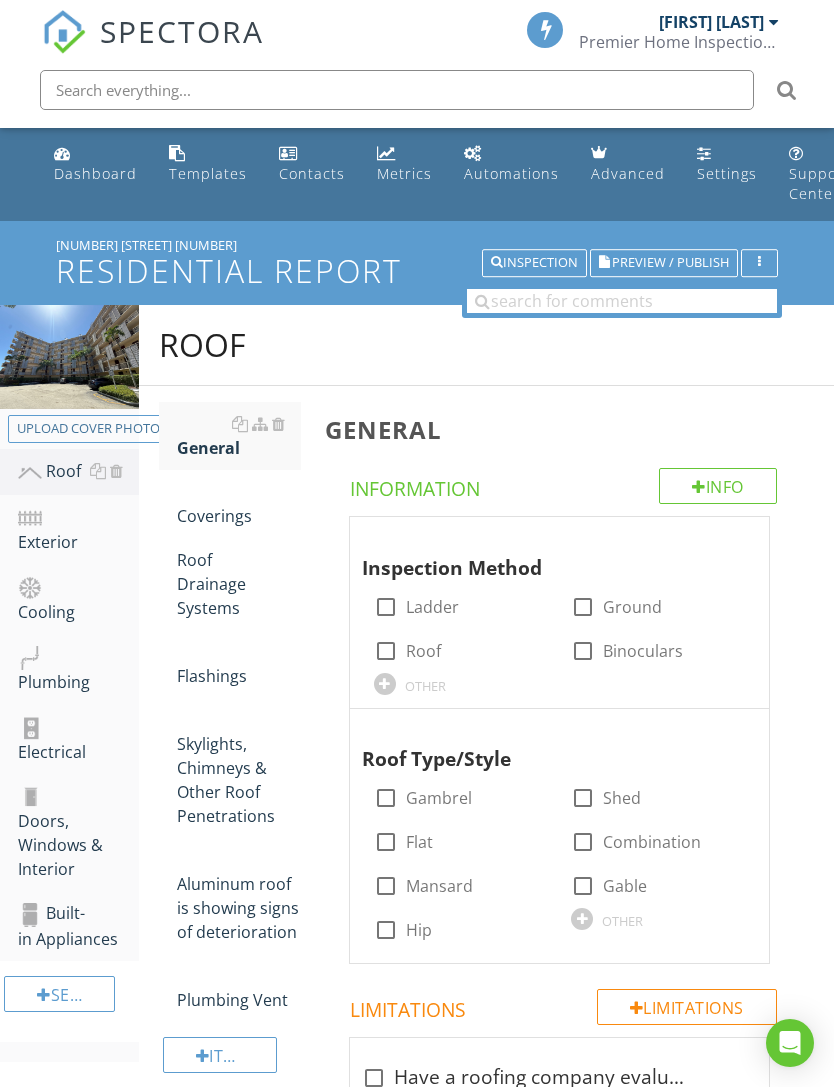 click on "Plumbing" at bounding box center [78, 669] 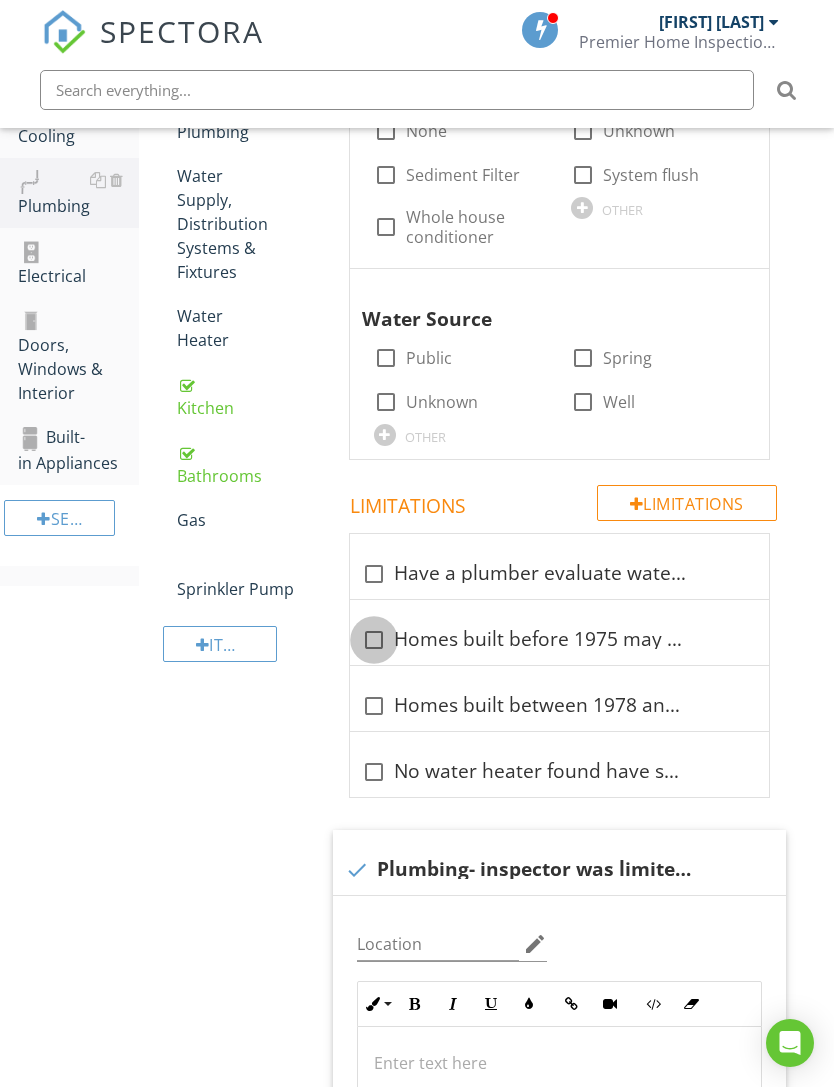 click at bounding box center (374, 640) 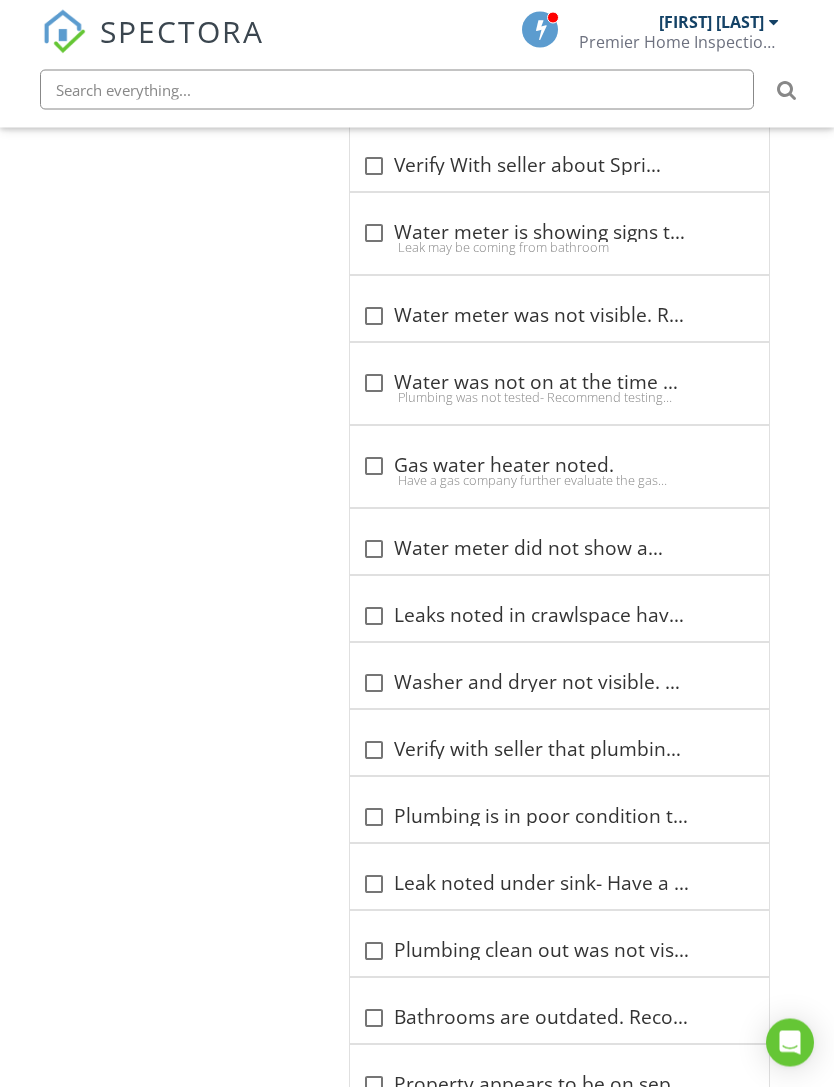 scroll, scrollTop: 2463, scrollLeft: 0, axis: vertical 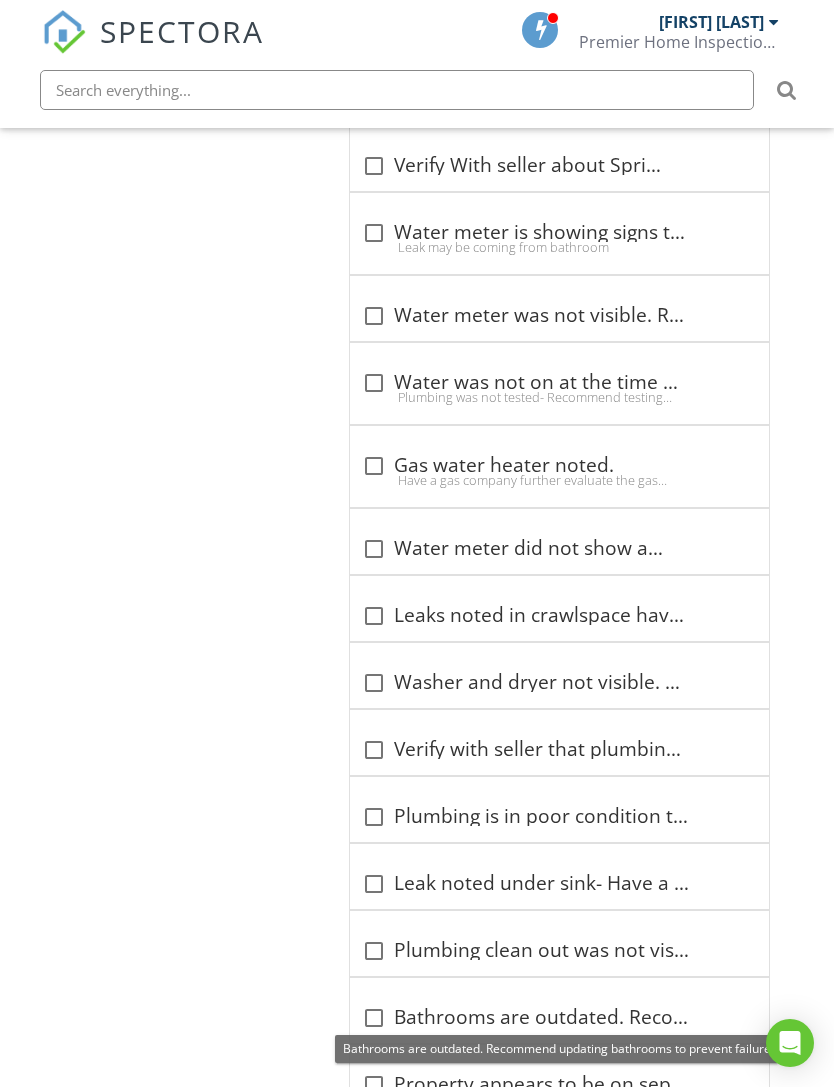 click at bounding box center (374, 1018) 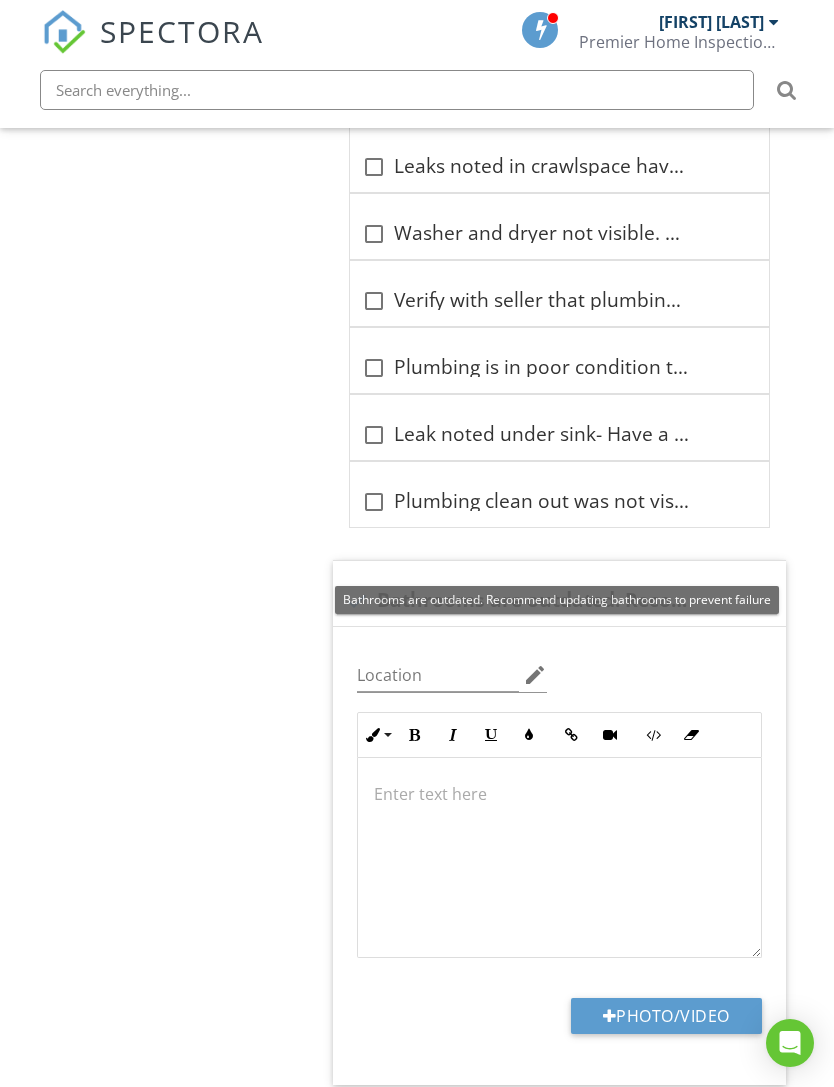 scroll, scrollTop: 2910, scrollLeft: 0, axis: vertical 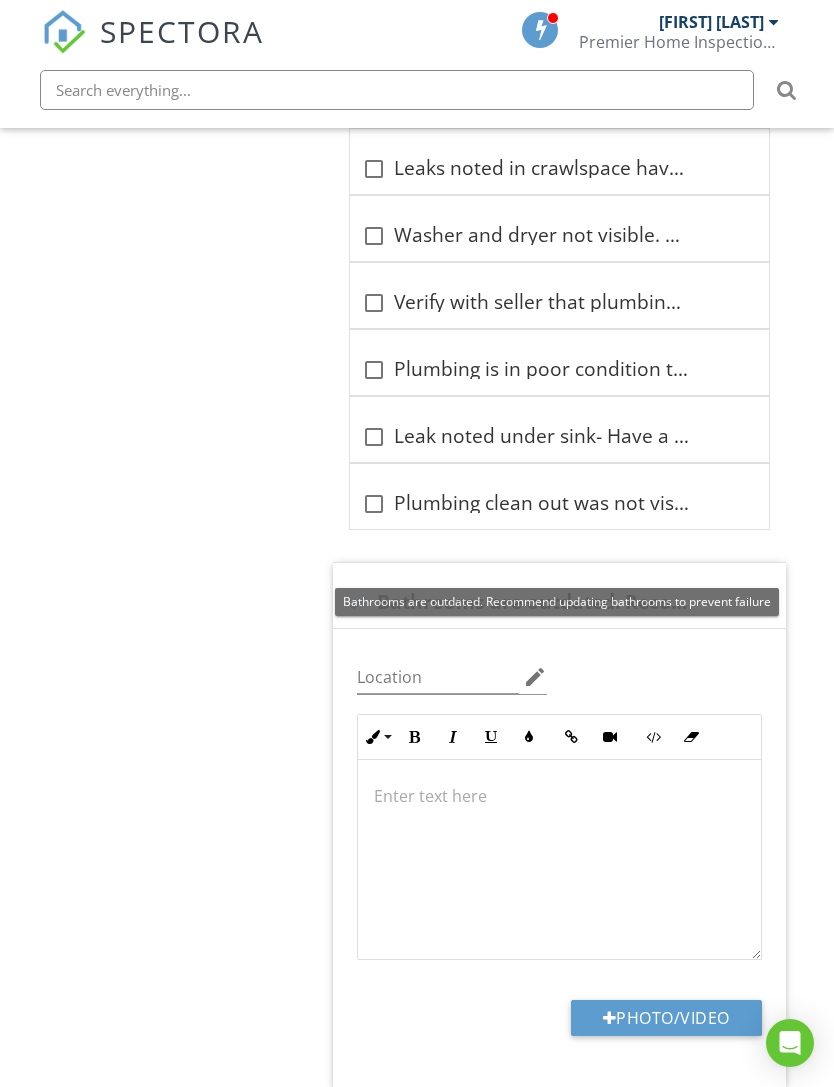 click on "General
Info
Information
Filters
check_box_outline_blank None   check_box_outline_blank Unknown   check_box_outline_blank Sediment Filter   check_box_outline_blank System flush   check_box_outline_blank Whole house conditioner         OTHER
Water Source
check_box_outline_blank Public   check_box_outline_blank Spring   check_box_outline_blank Unknown   check_box_outline_blank Well         OTHER
Limitations
Limitations                       check_box_outline_blank
Have a plumber evaluate water pressure based on age of property
check
Location edit       Ordered List Unordered List Insert Image Insert Table Inline Style XLarge Large" at bounding box center (573, -594) 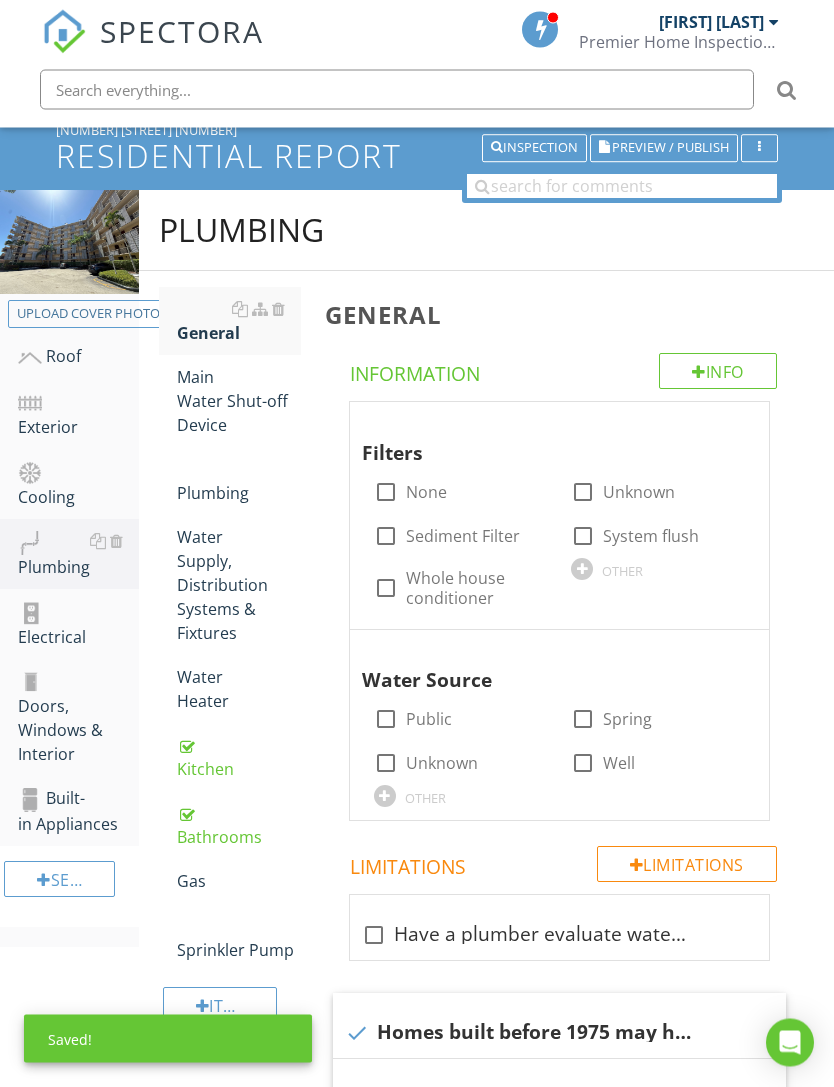 scroll, scrollTop: 0, scrollLeft: 0, axis: both 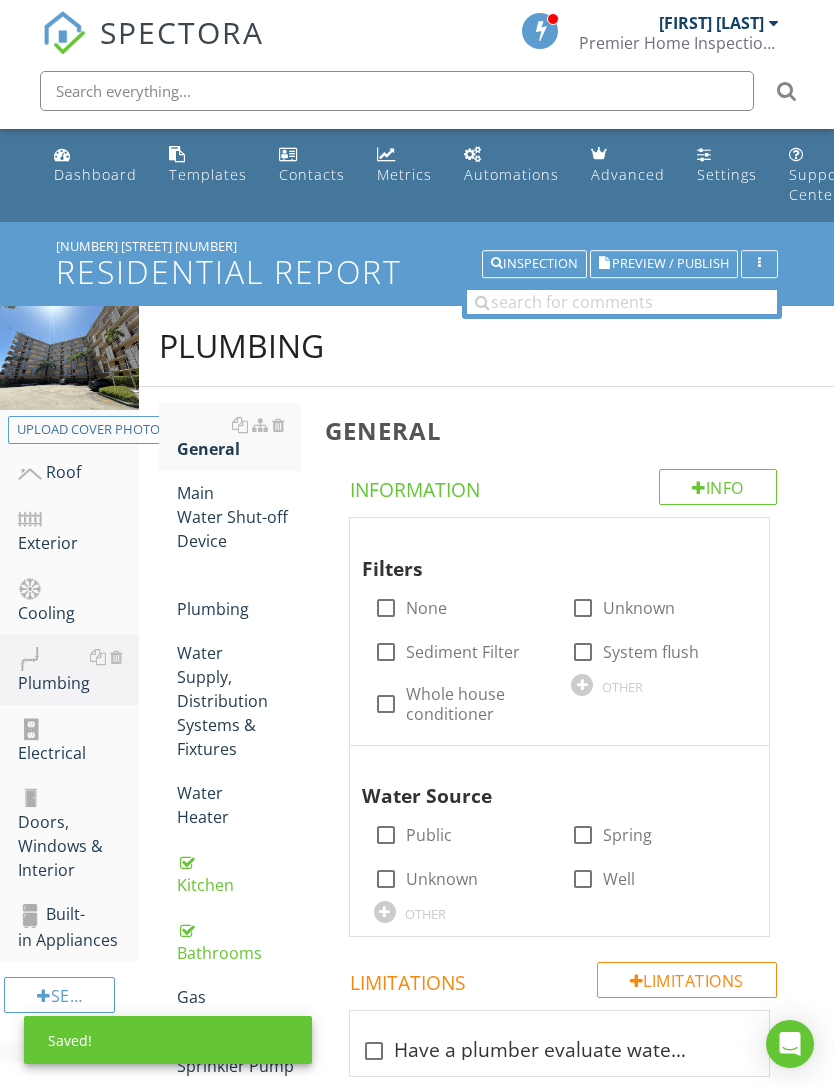 click on "Preview / Publish" at bounding box center [670, 263] 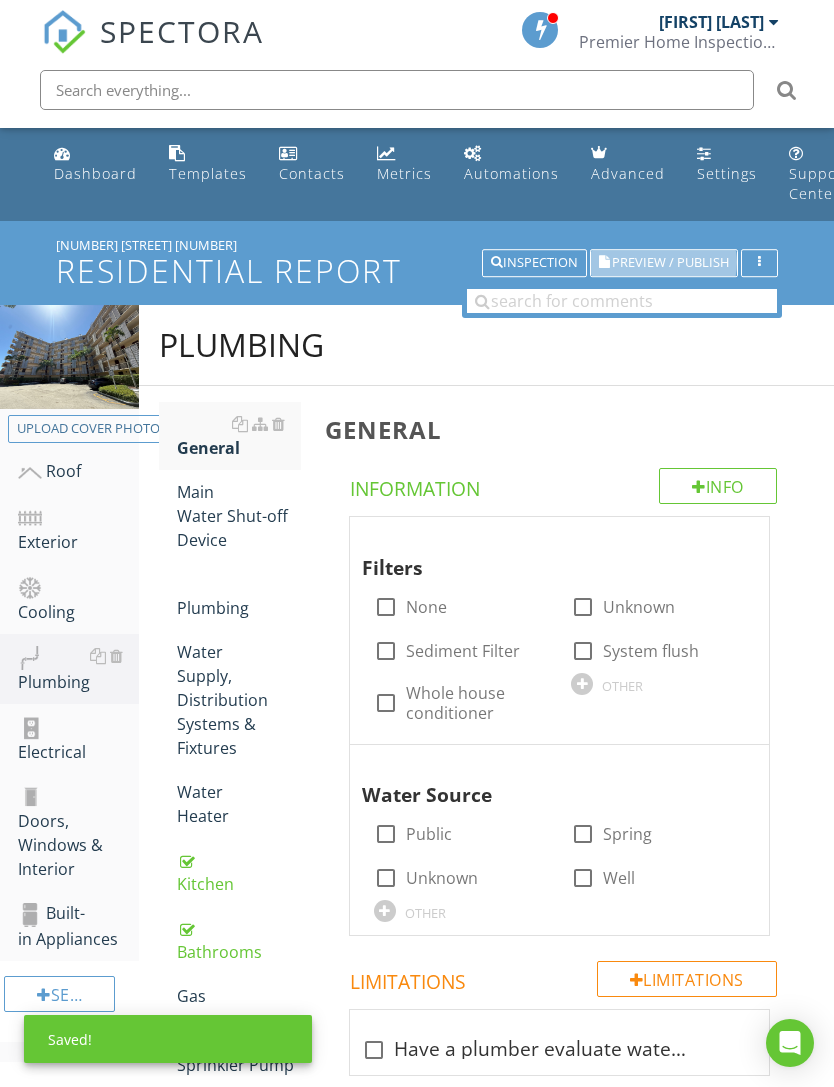 click on "Preview / Publish" at bounding box center (670, 263) 